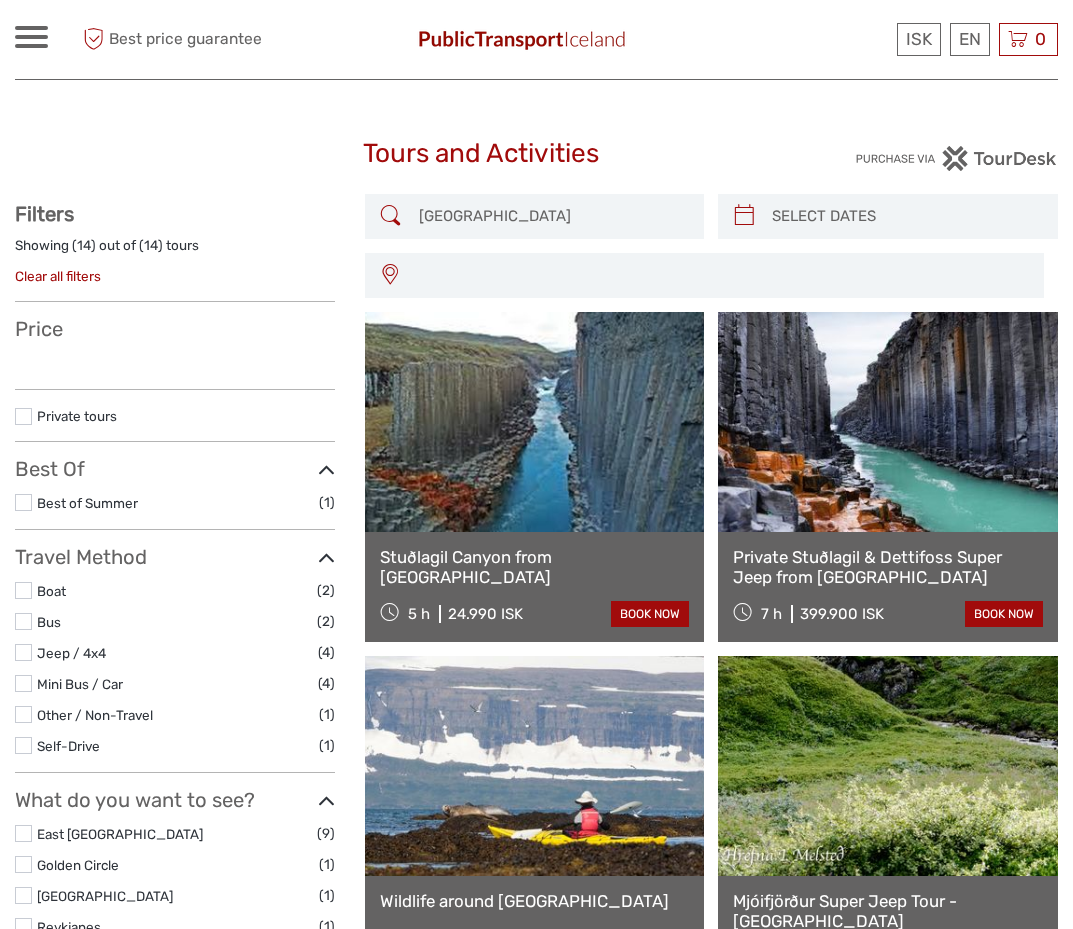 select 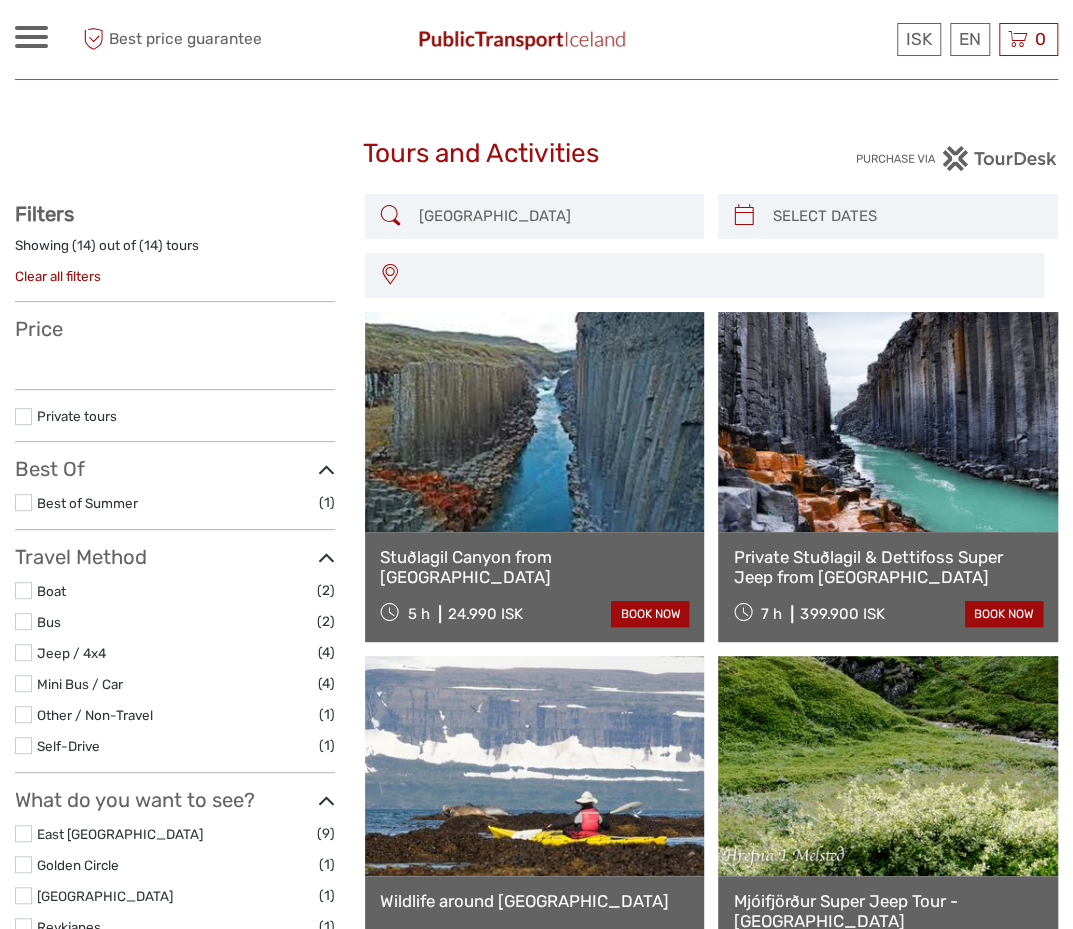 select 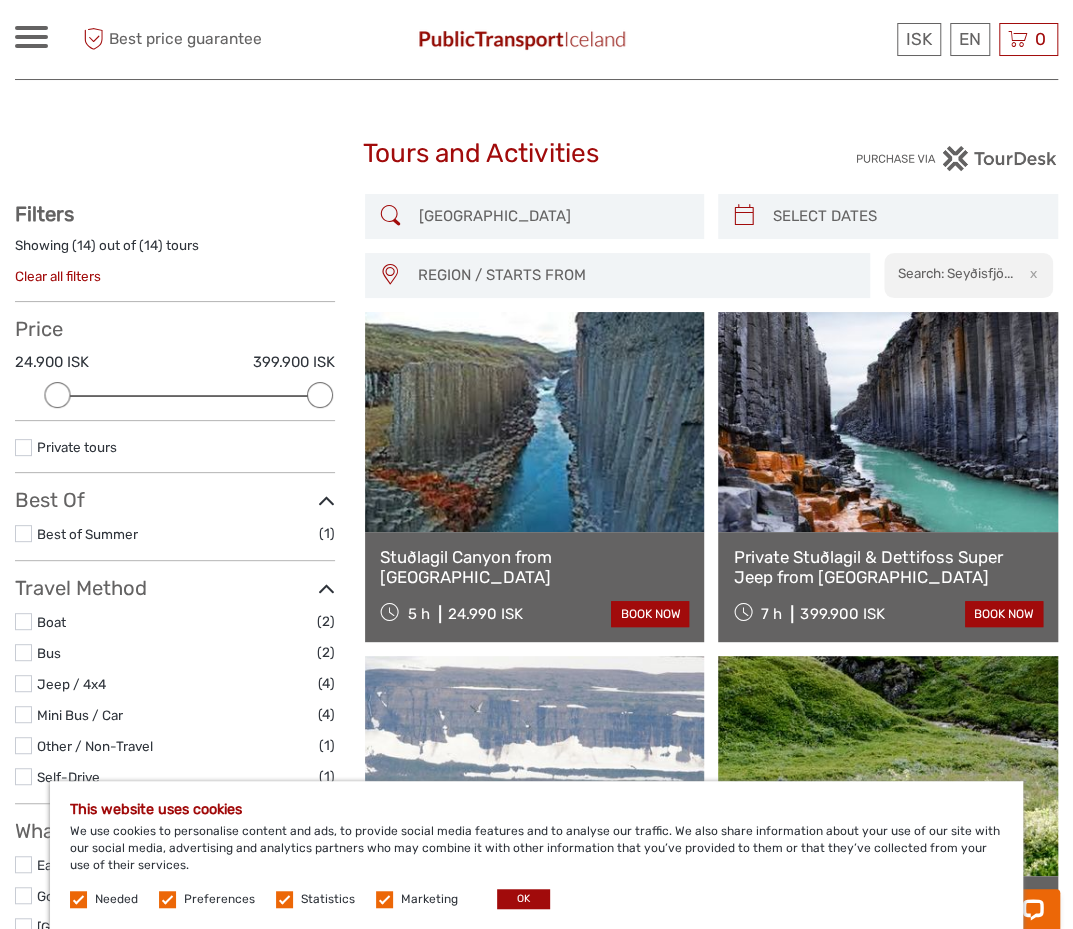 scroll, scrollTop: 0, scrollLeft: 0, axis: both 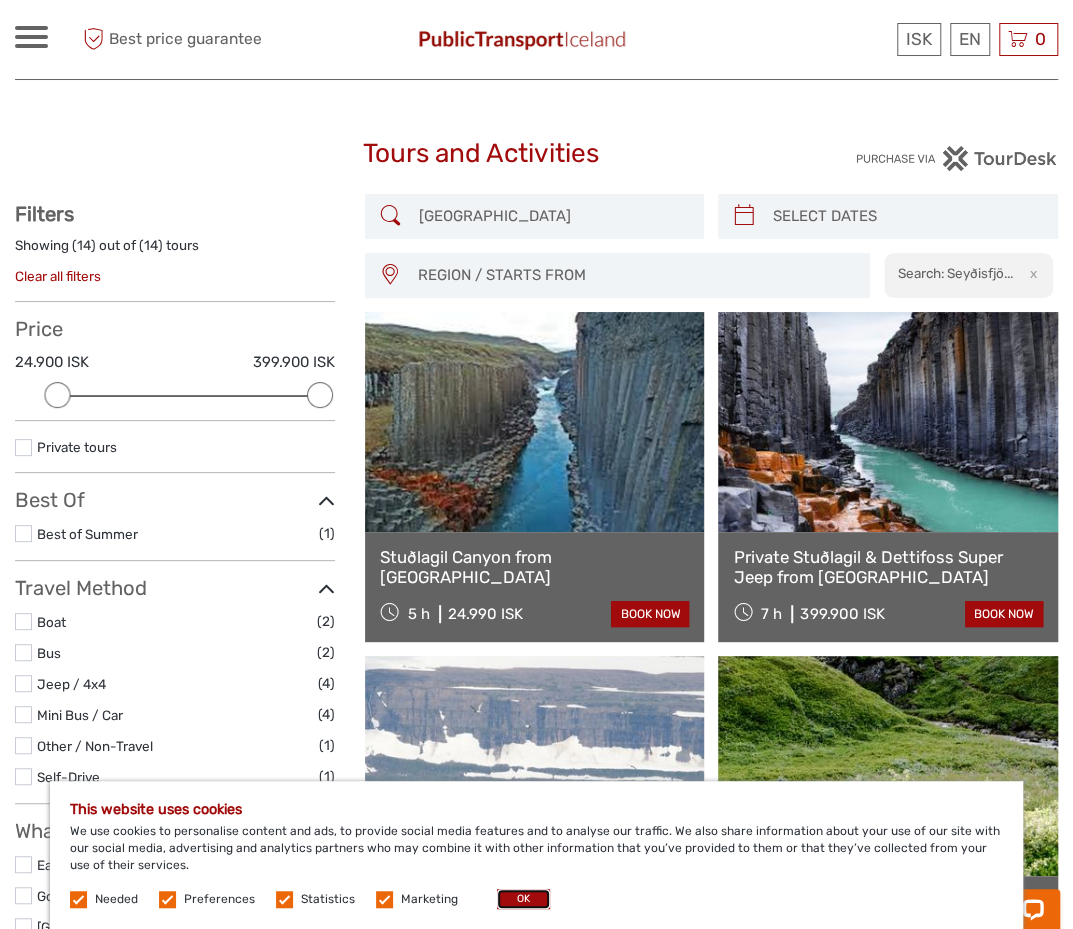 click on "OK" at bounding box center (523, 899) 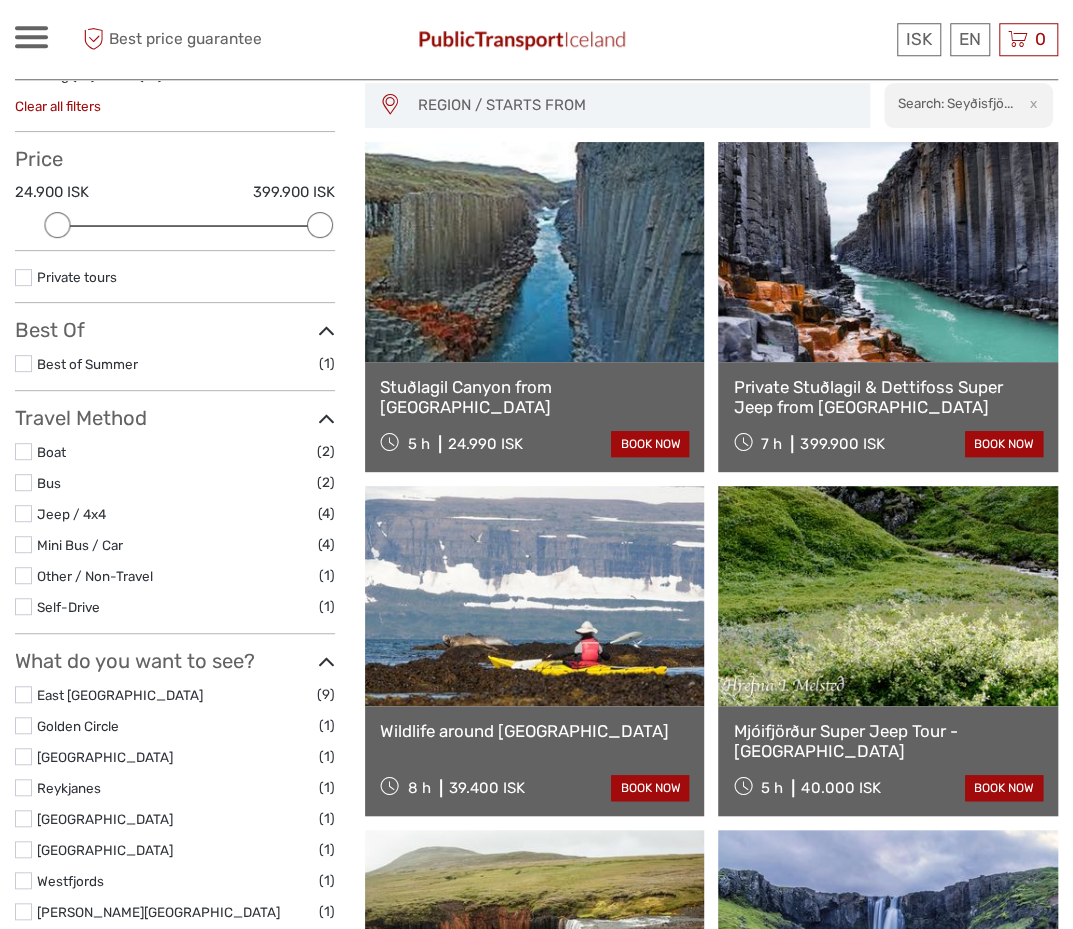 scroll, scrollTop: 208, scrollLeft: 0, axis: vertical 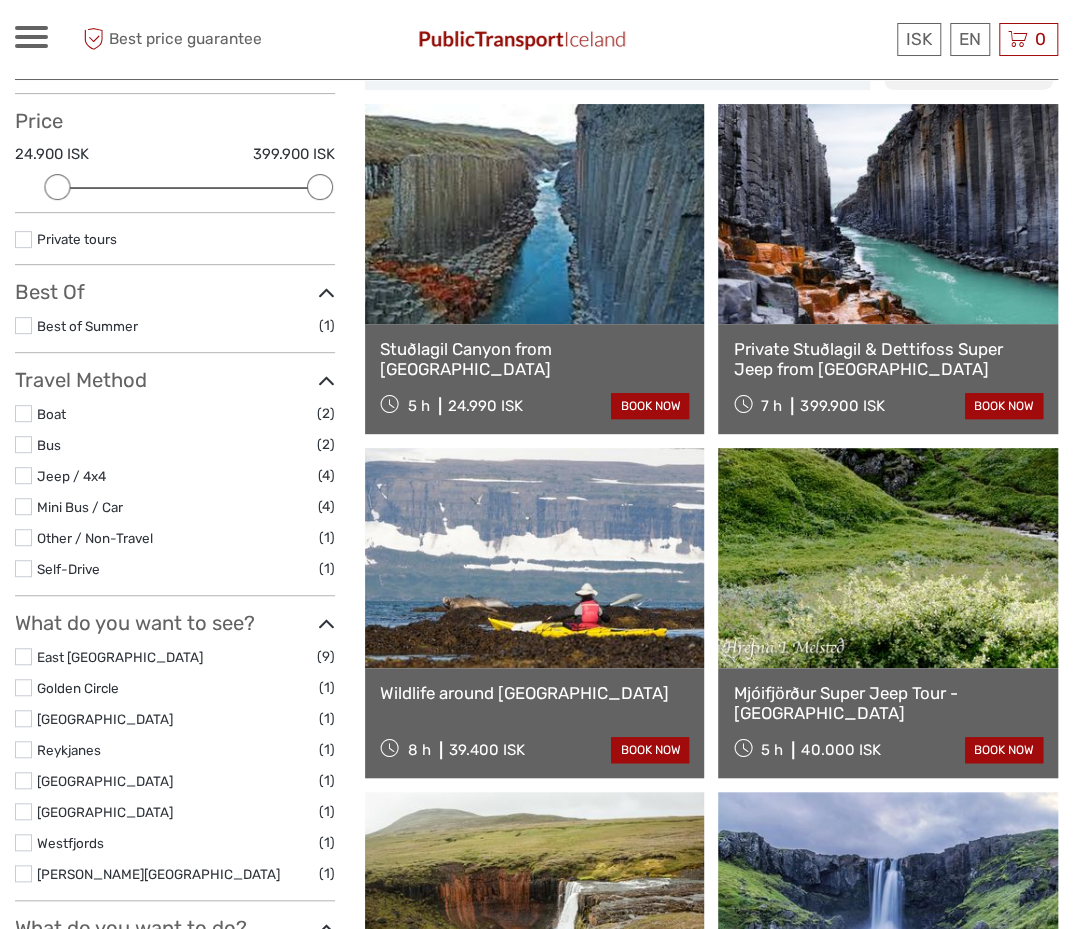 click at bounding box center (23, 780) 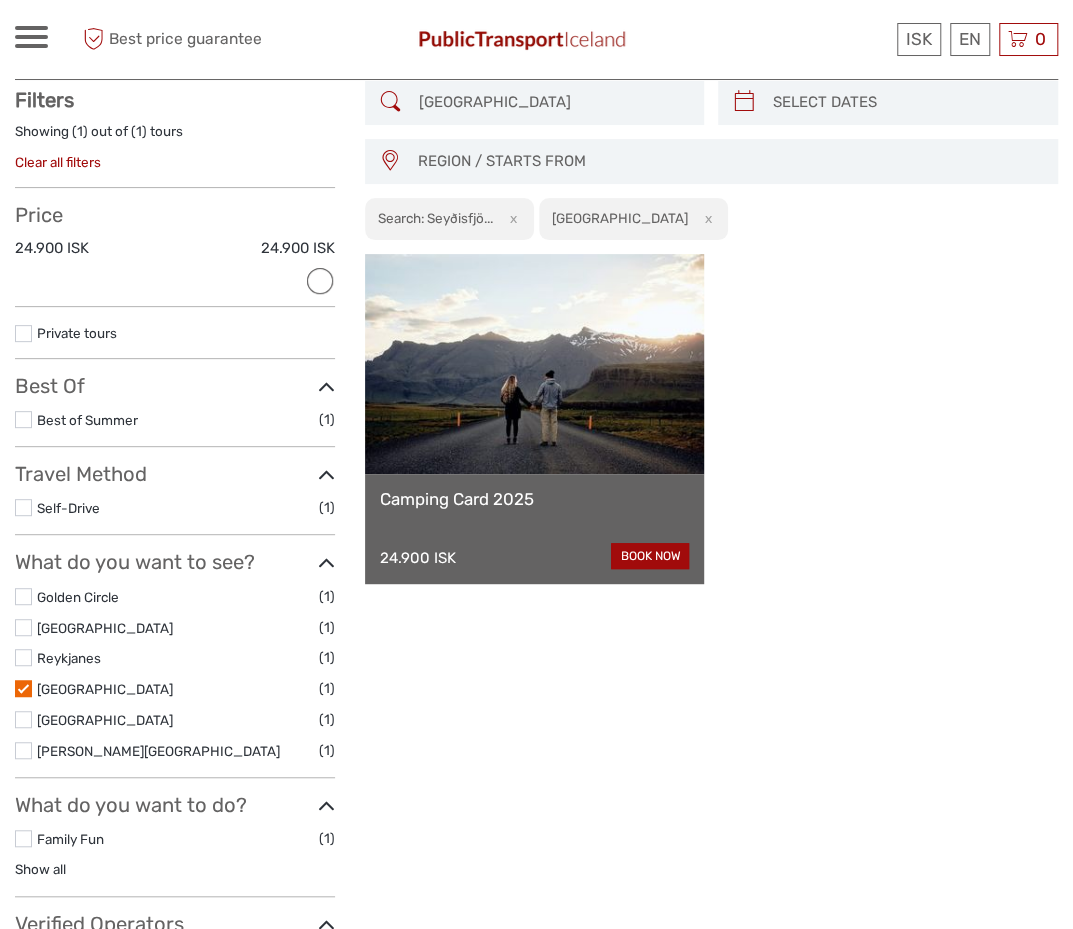 scroll, scrollTop: 112, scrollLeft: 0, axis: vertical 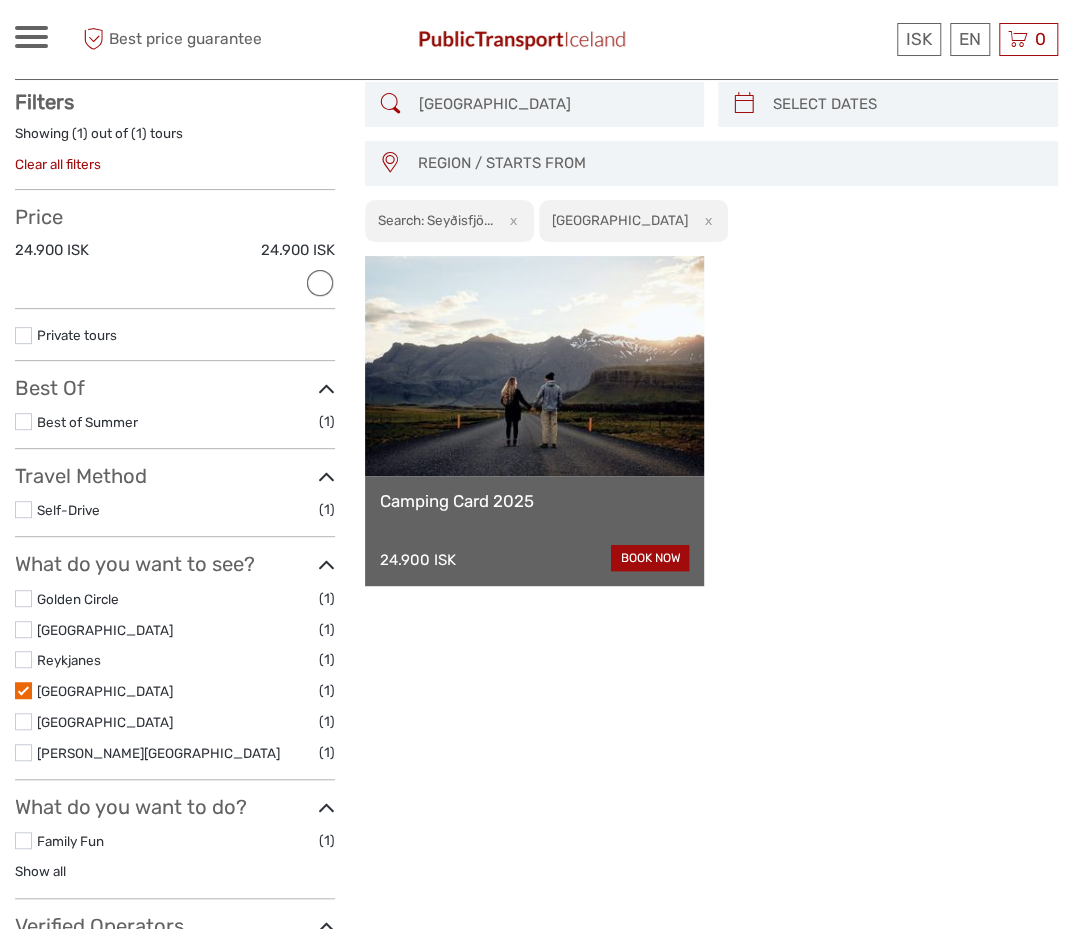 click at bounding box center [23, 721] 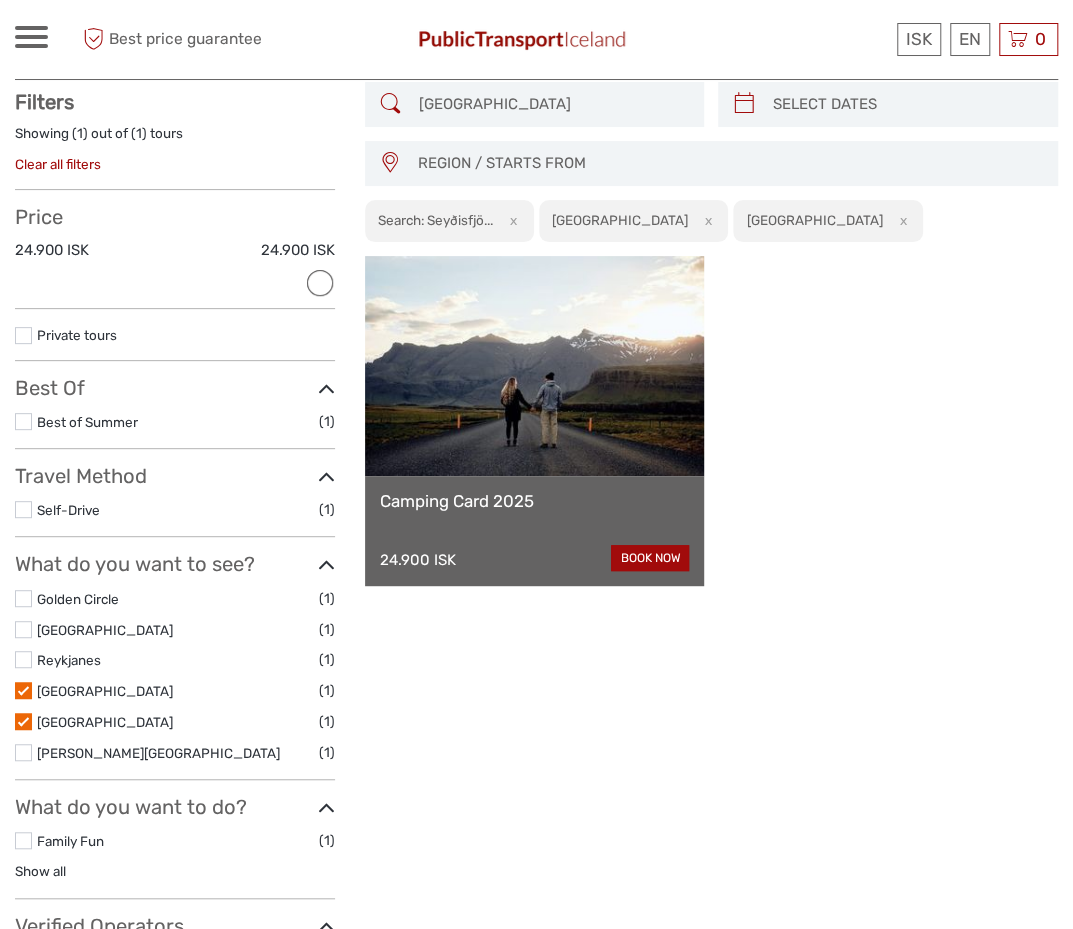 click at bounding box center [23, 690] 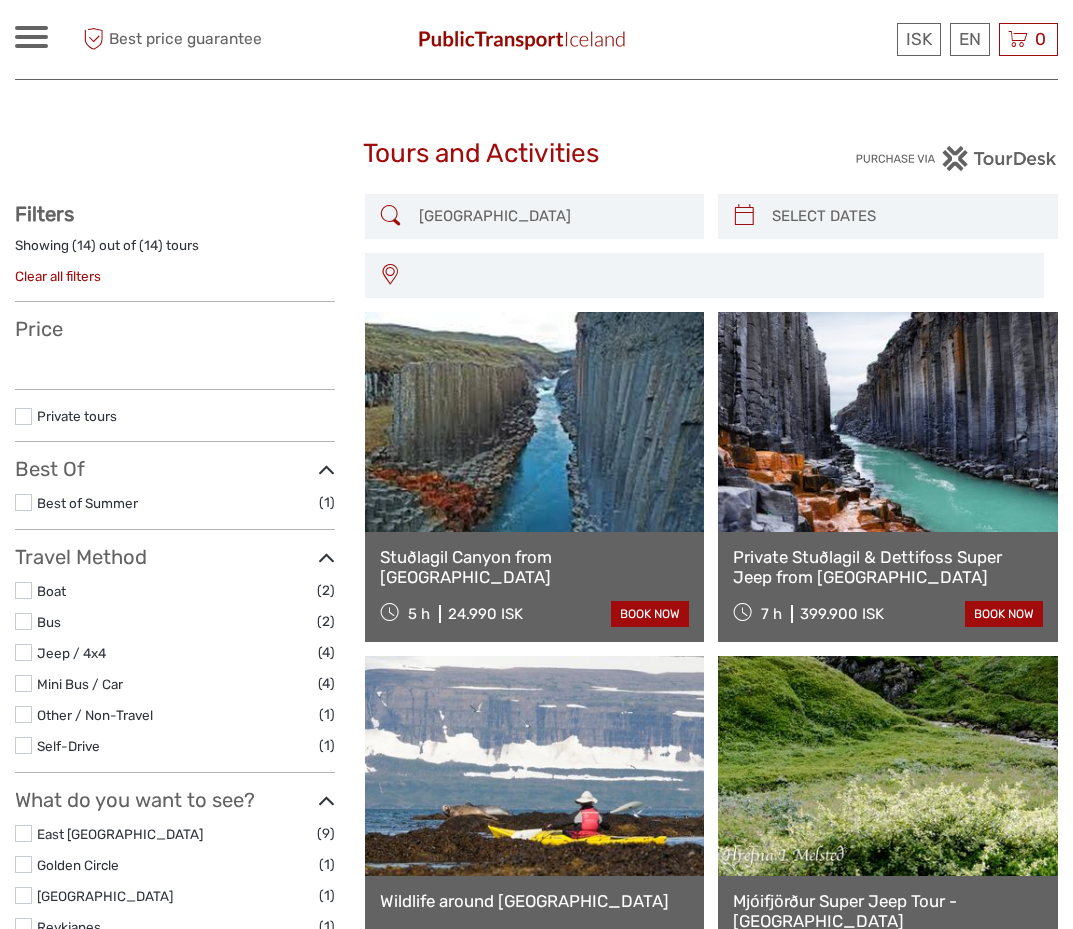 select 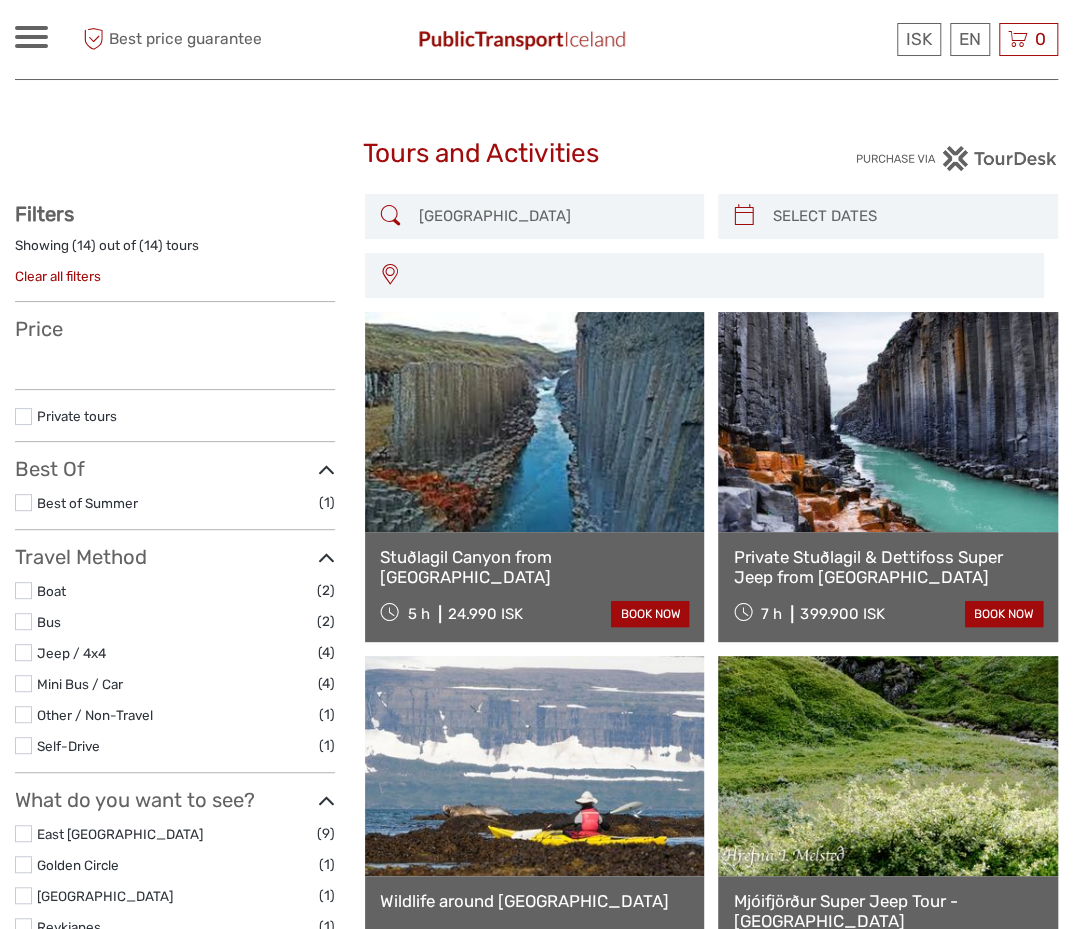 select 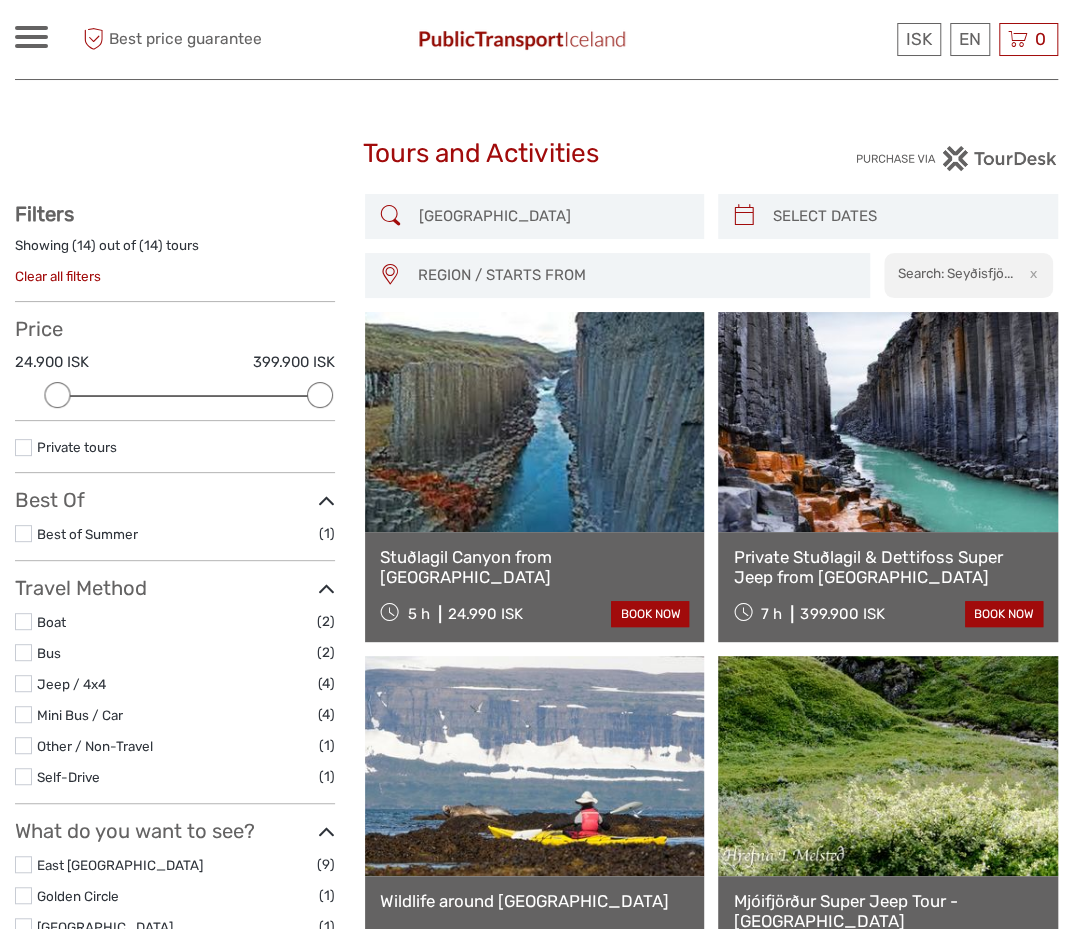 scroll, scrollTop: 104, scrollLeft: 0, axis: vertical 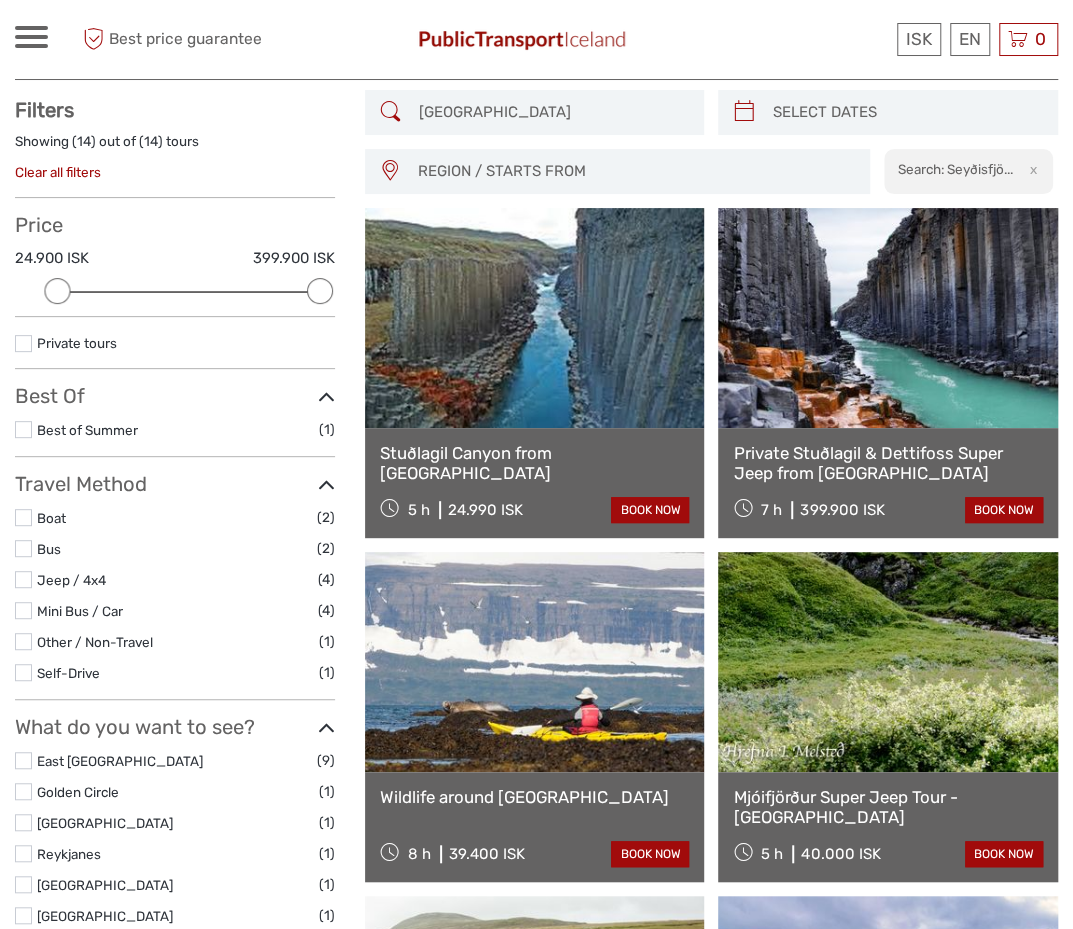 click at bounding box center (888, 662) 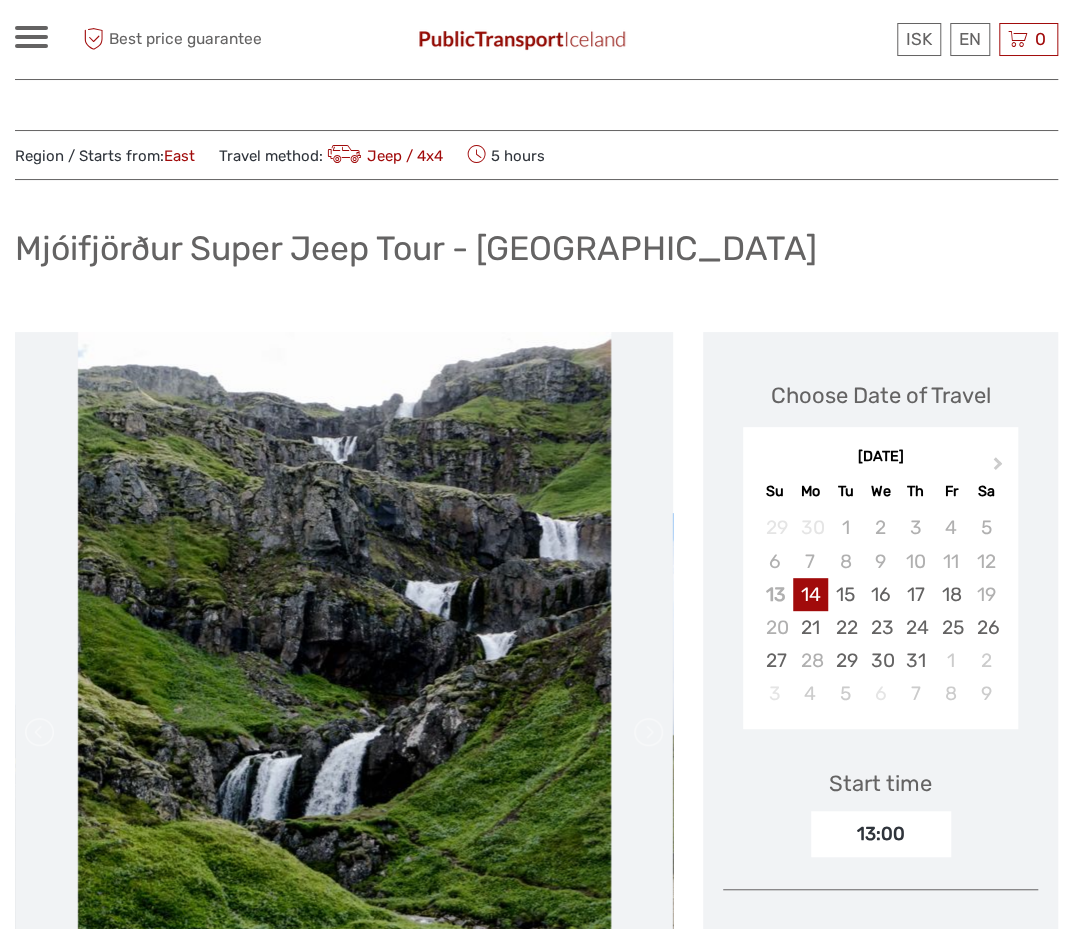 scroll, scrollTop: 0, scrollLeft: 0, axis: both 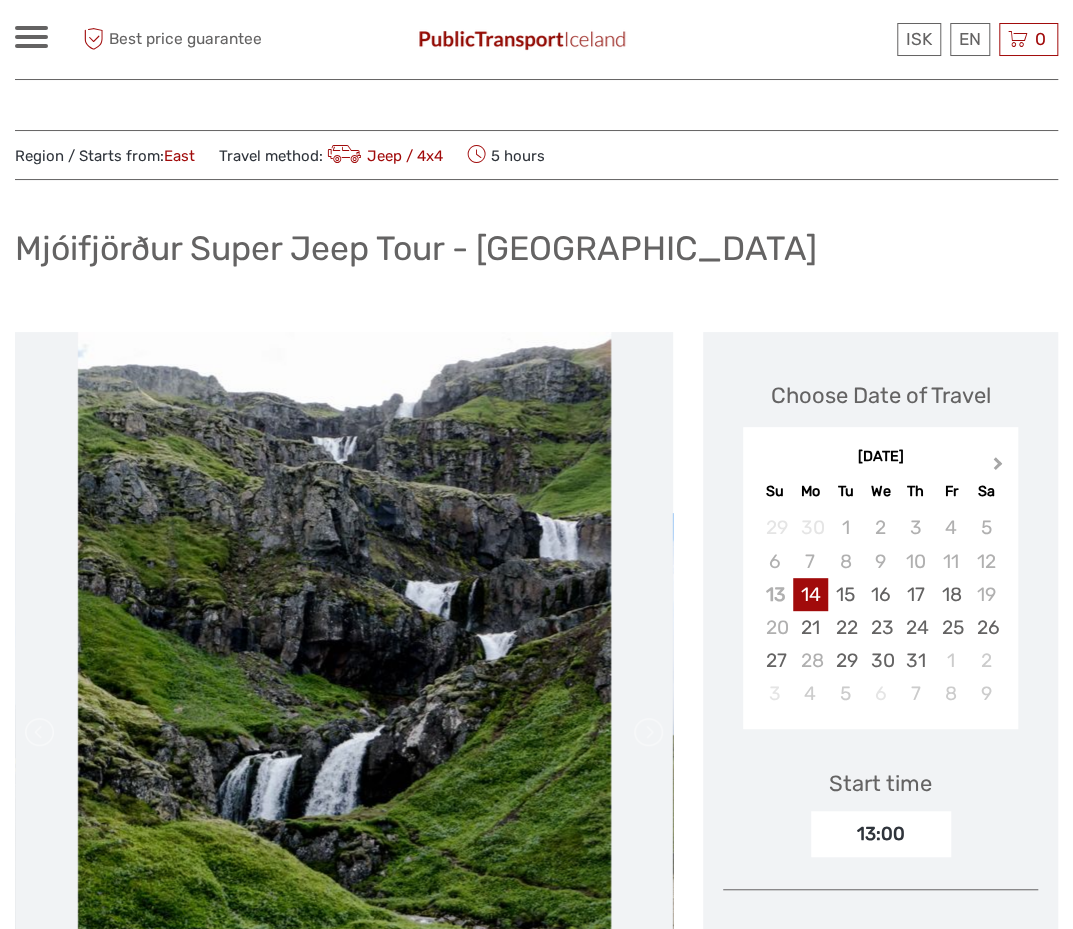 click on "Next Month" at bounding box center [1000, 468] 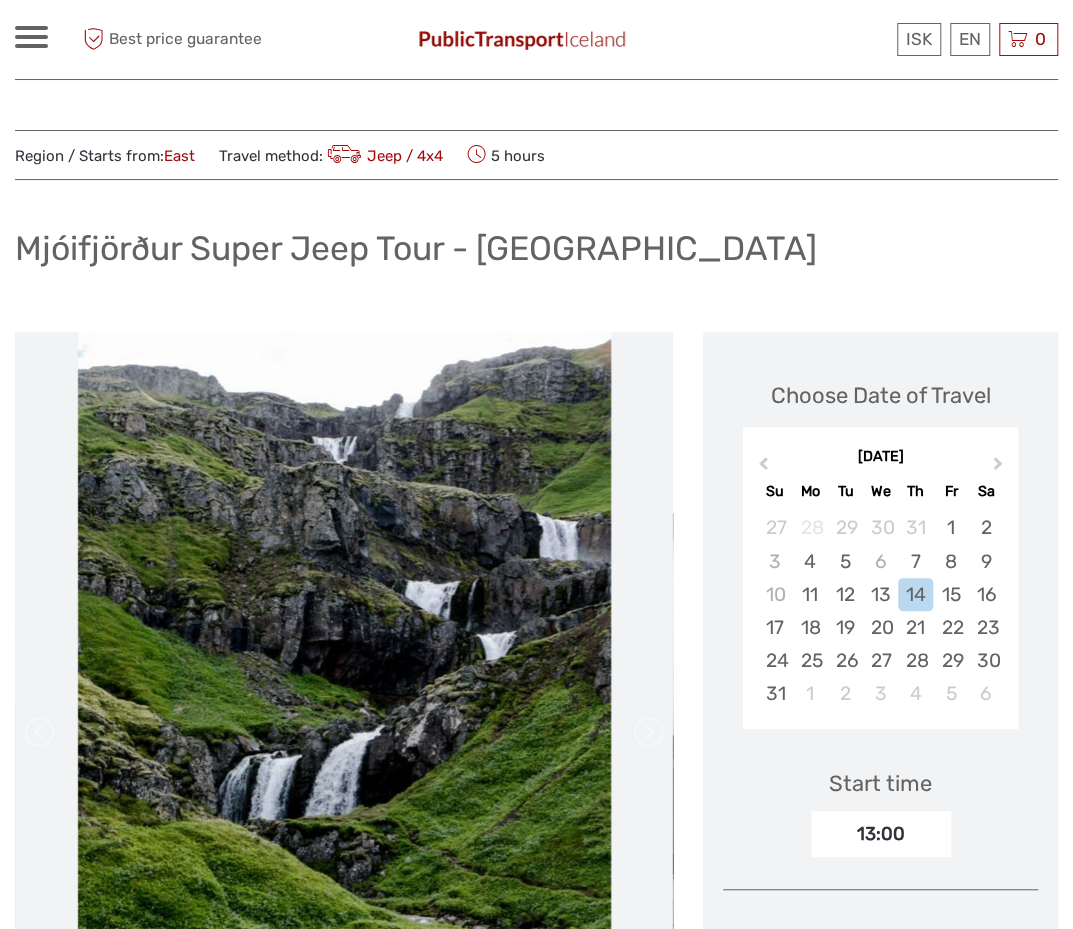 click on "August 2025" at bounding box center (880, 457) 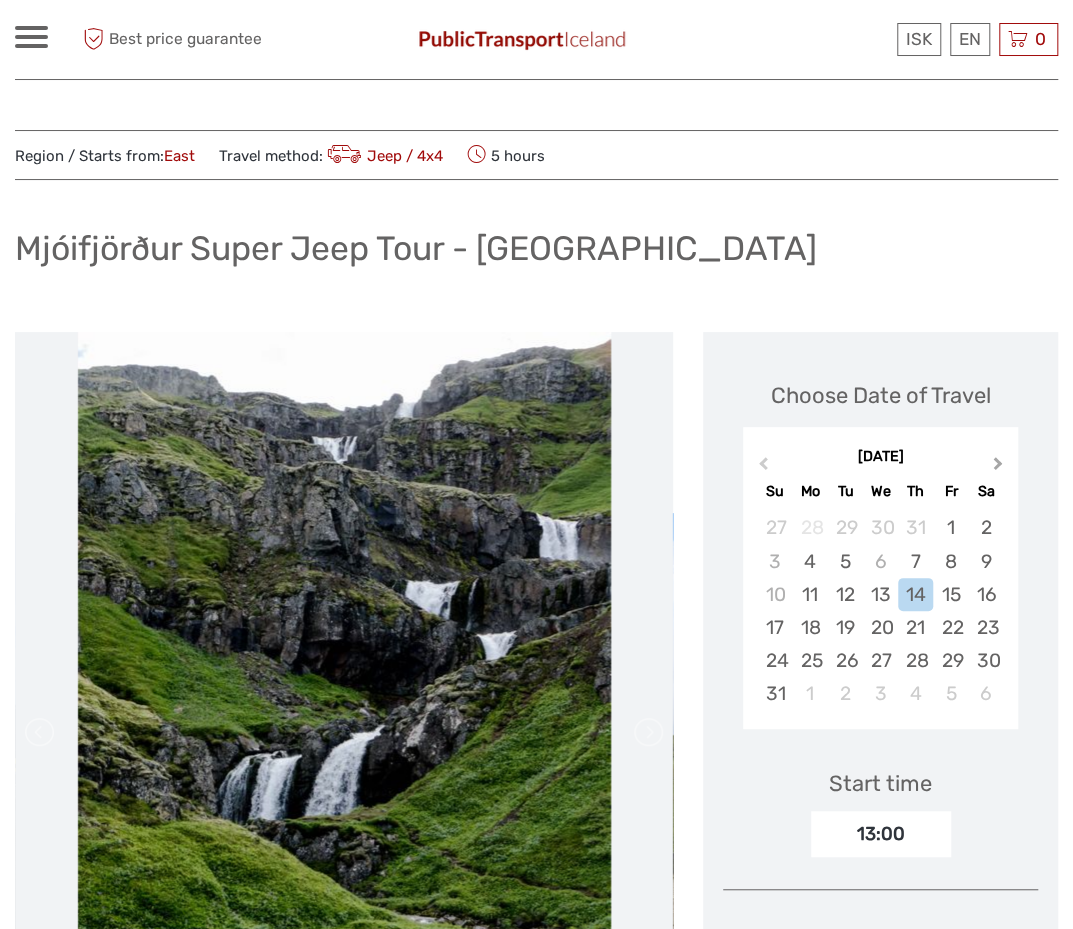 click on "Next Month" at bounding box center [998, 467] 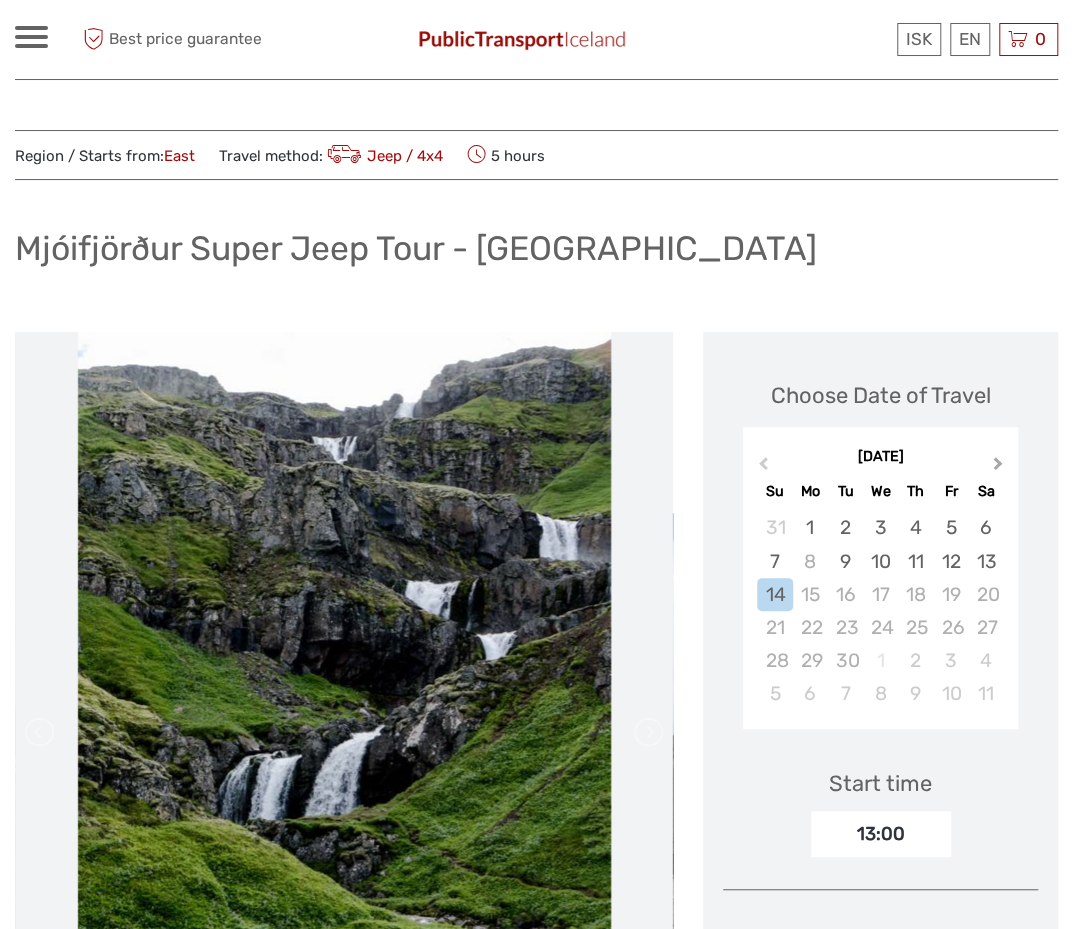 click on "Next Month" at bounding box center (998, 467) 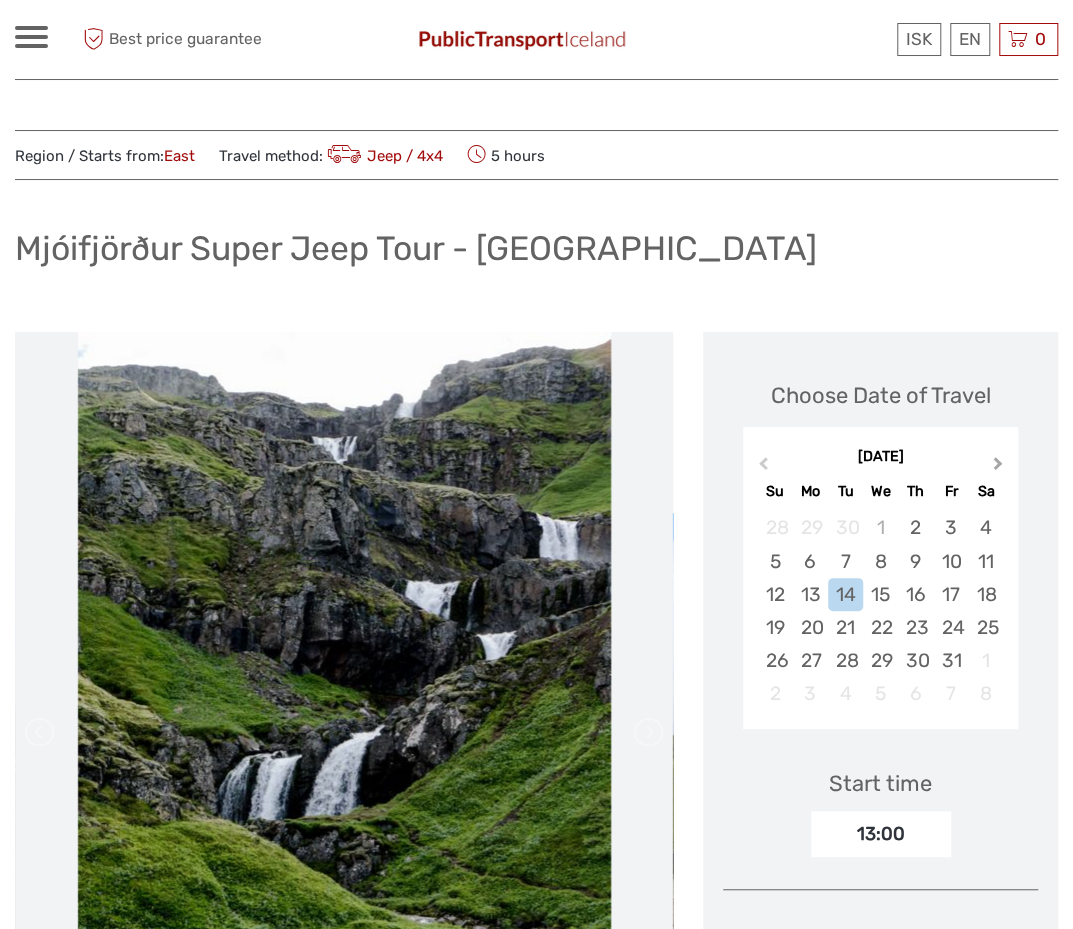 click on "Next Month" at bounding box center (998, 467) 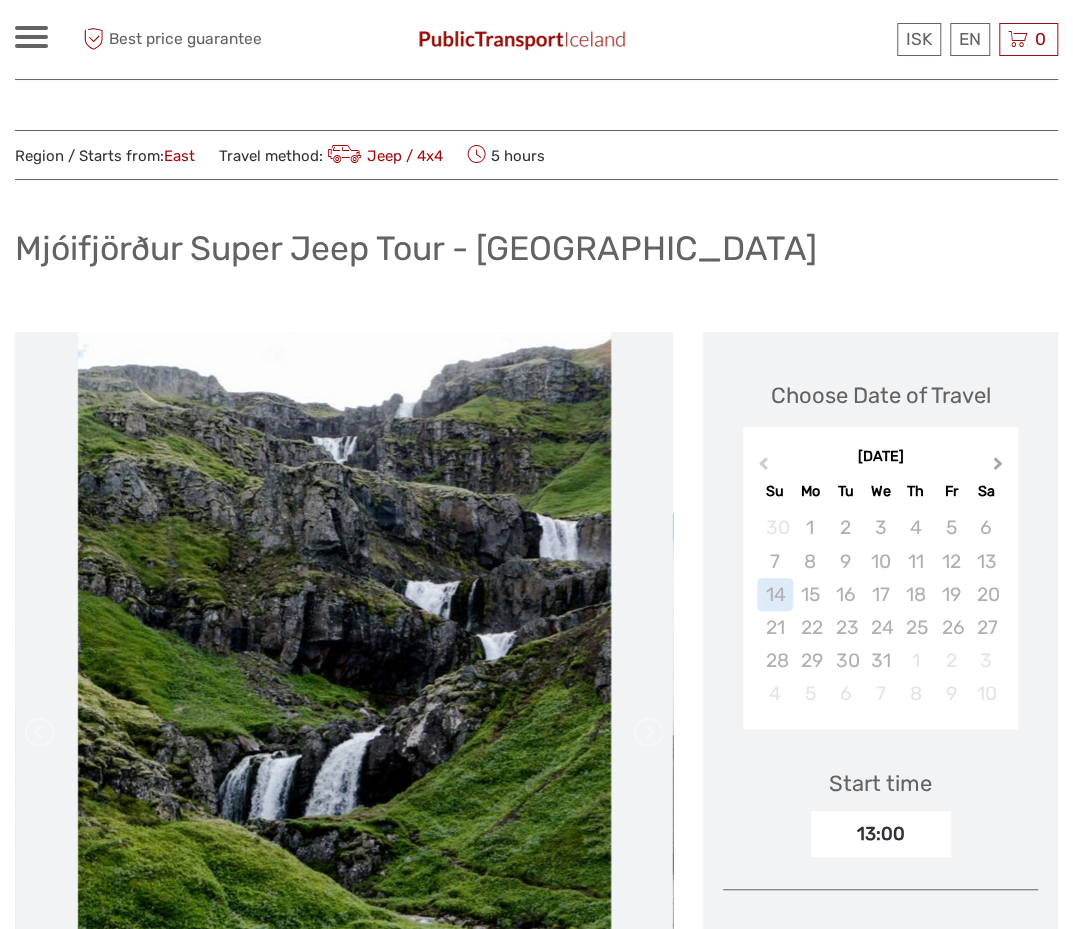 click on "Next Month" at bounding box center (998, 467) 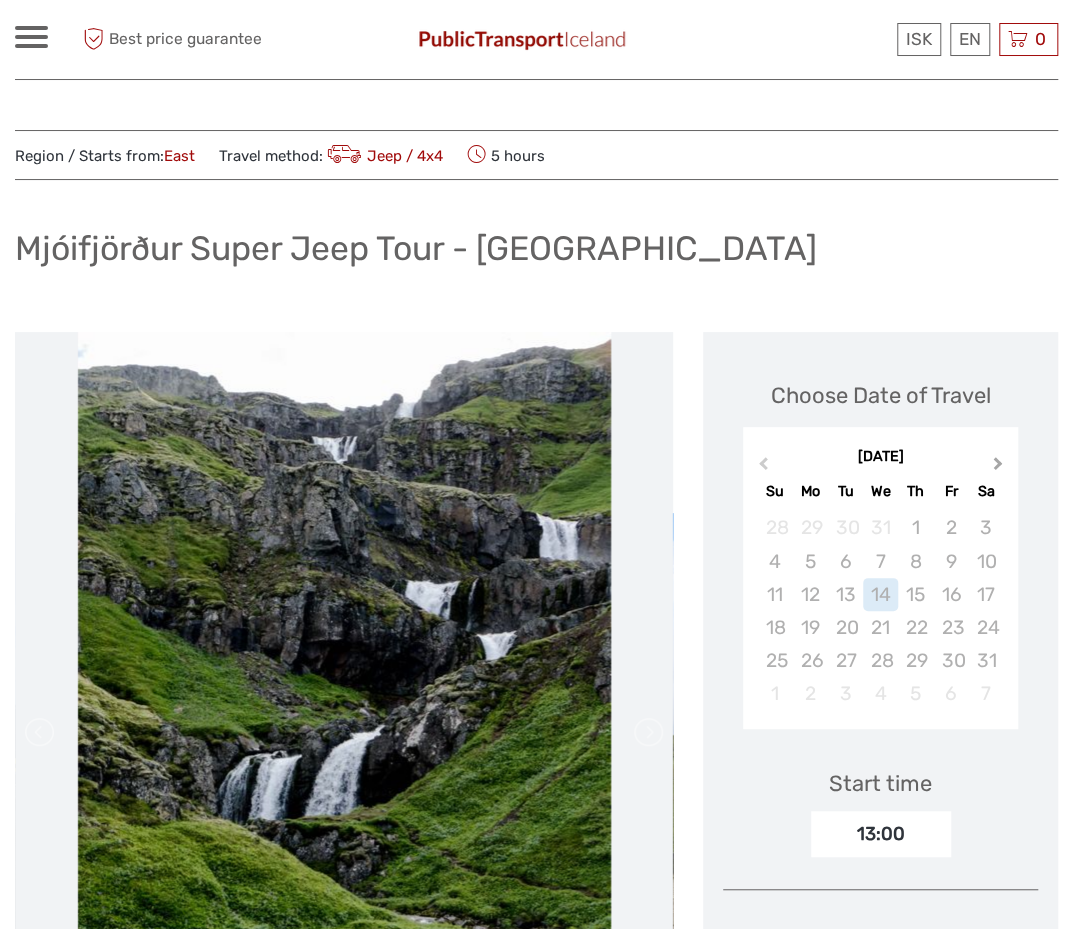 click on "Next Month" at bounding box center (998, 467) 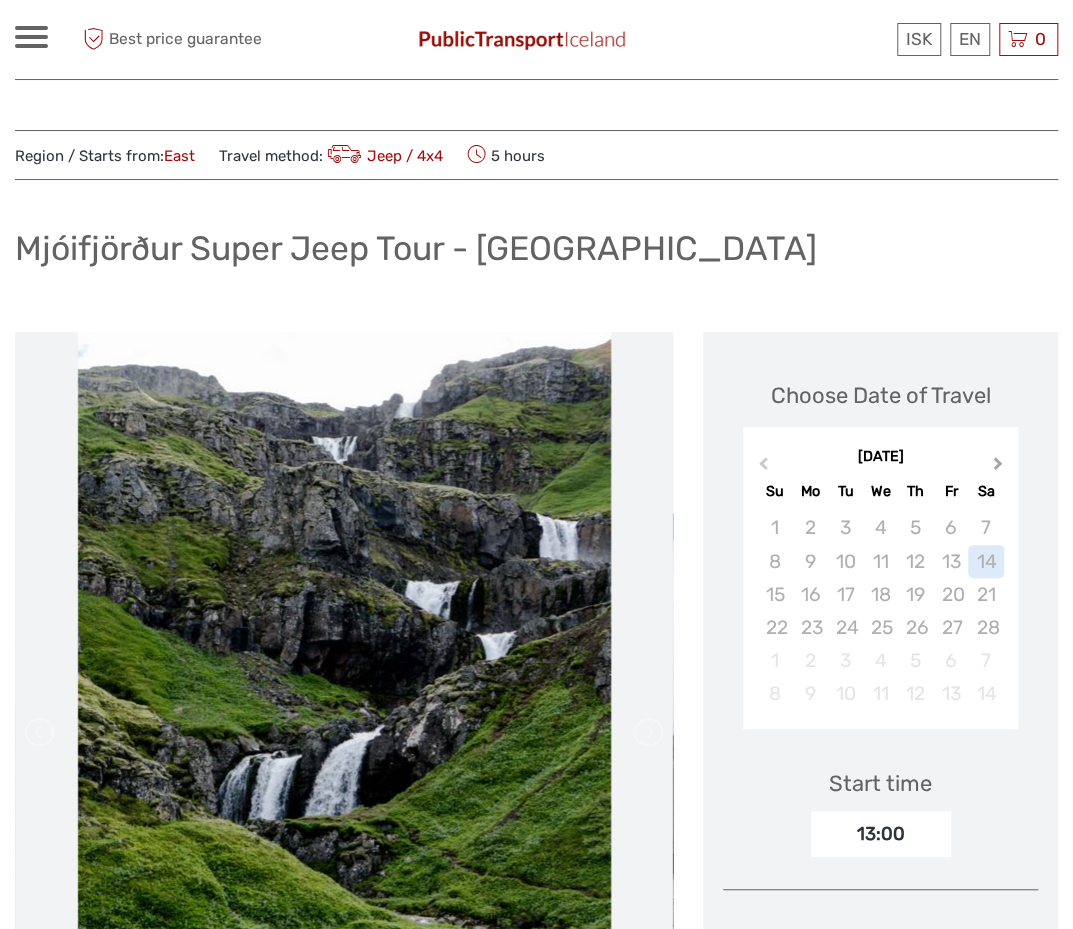 click on "Next Month" at bounding box center (998, 467) 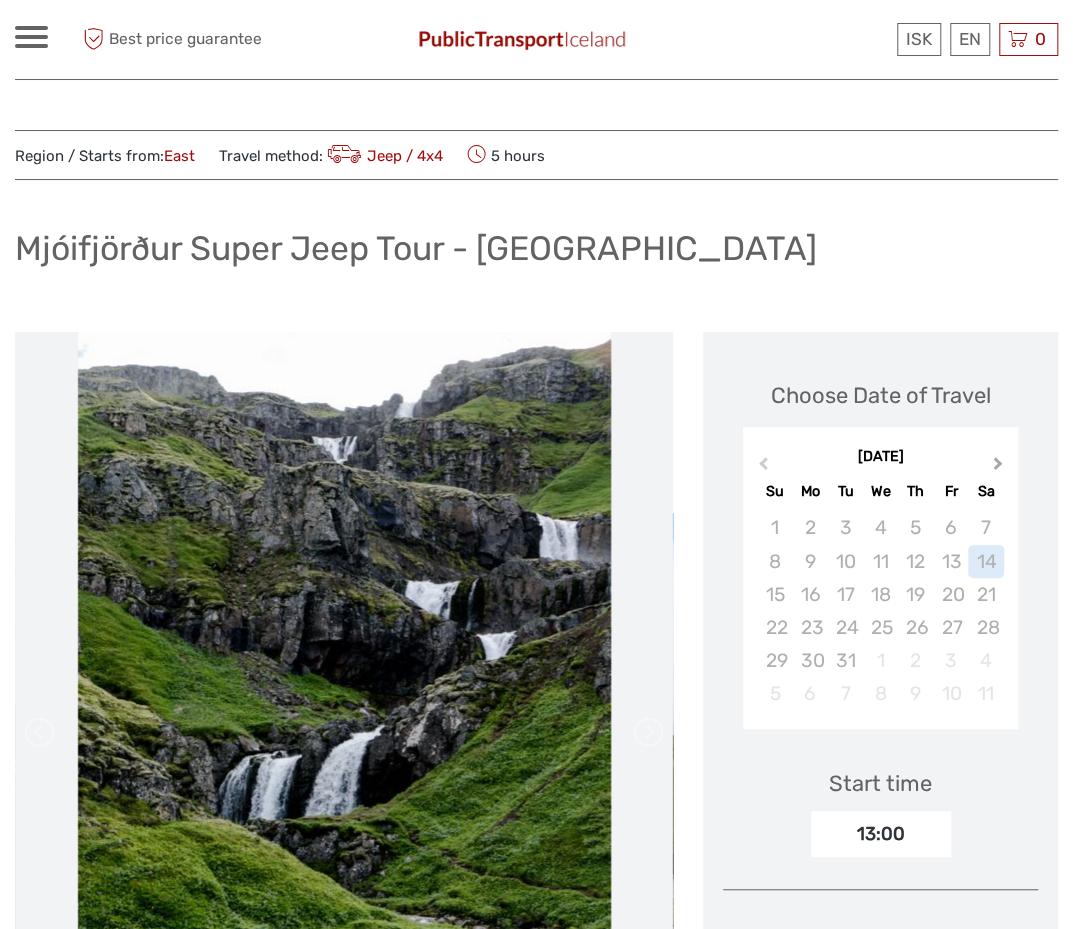 click on "Next Month" at bounding box center [998, 467] 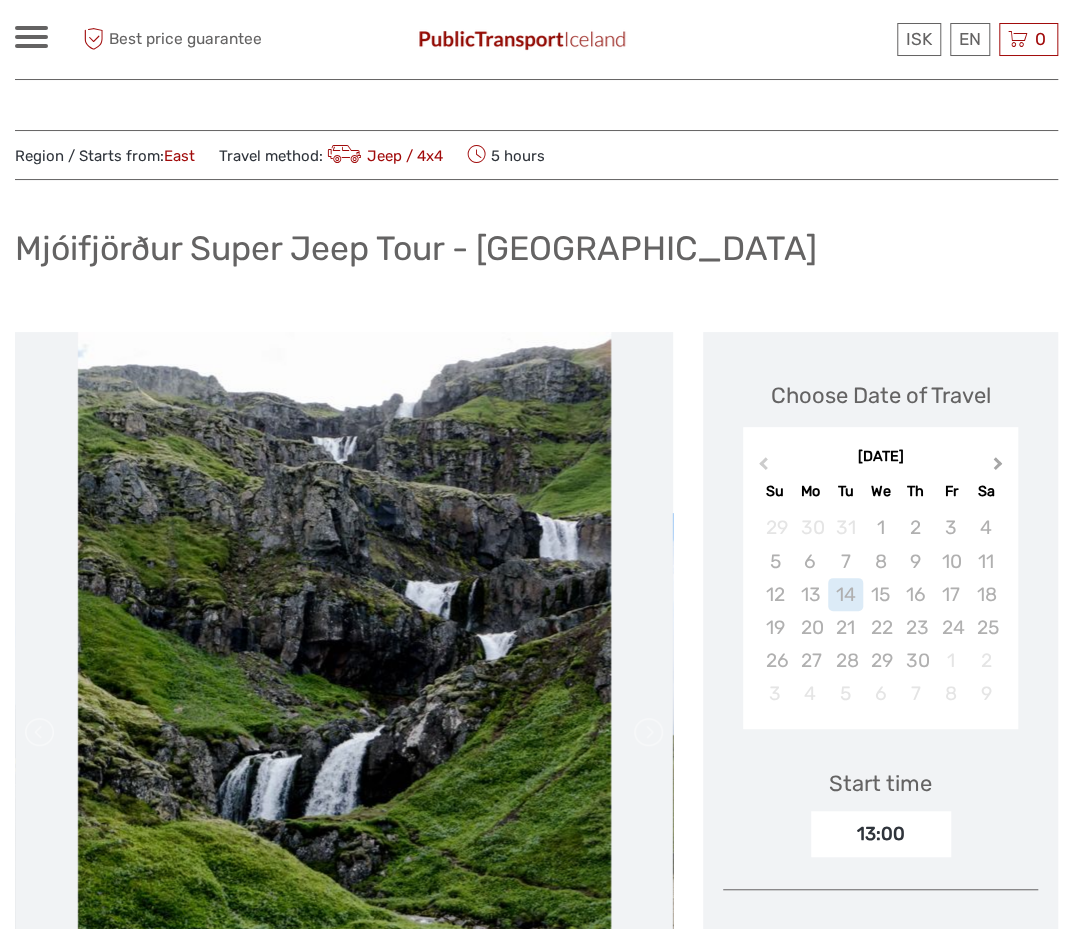 click on "Next Month" at bounding box center [998, 467] 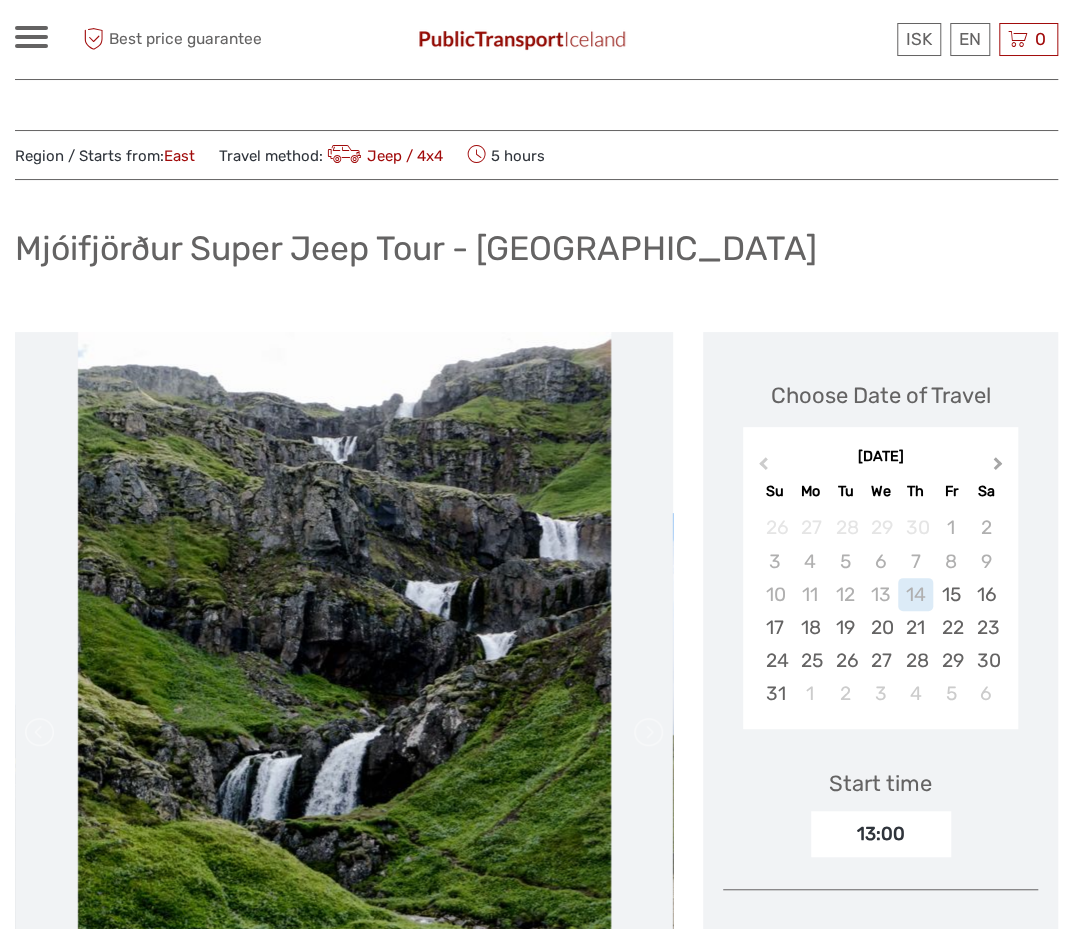click on "Next Month" at bounding box center [998, 467] 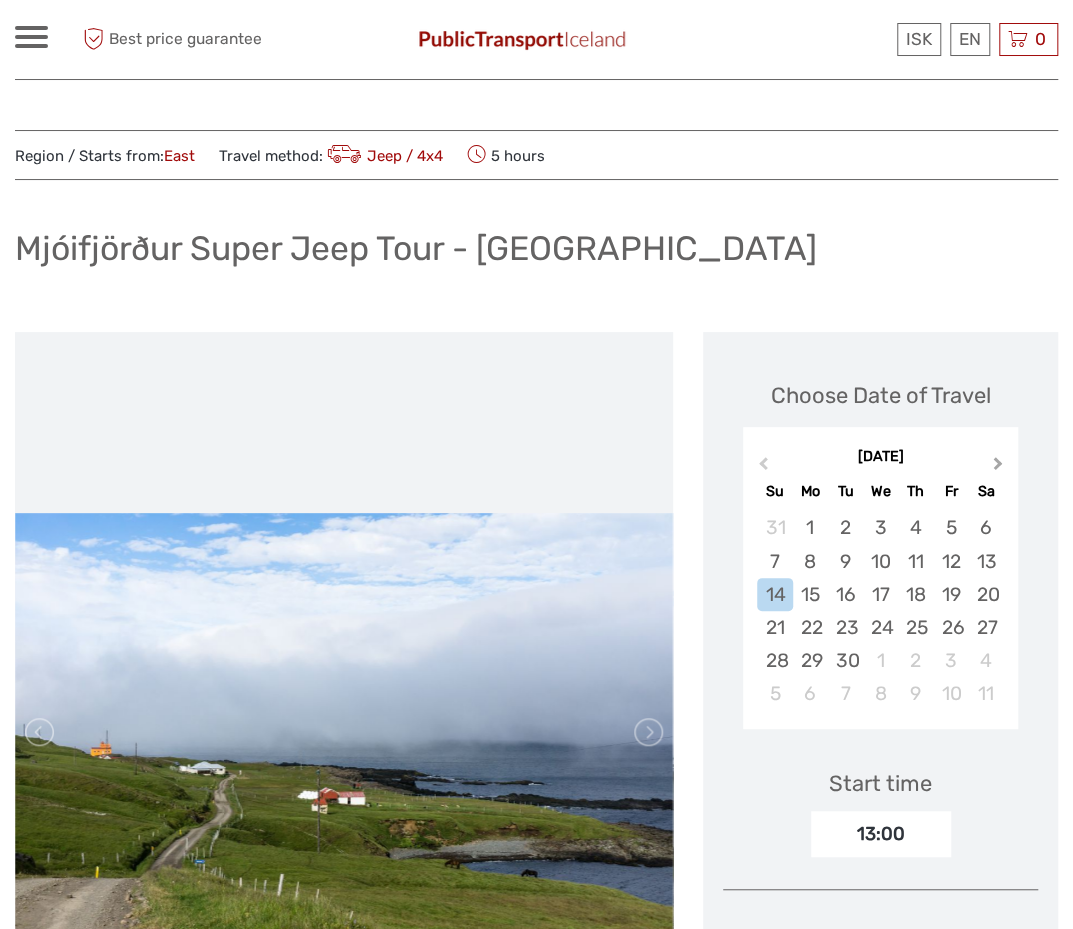 click on "Next Month" at bounding box center (998, 467) 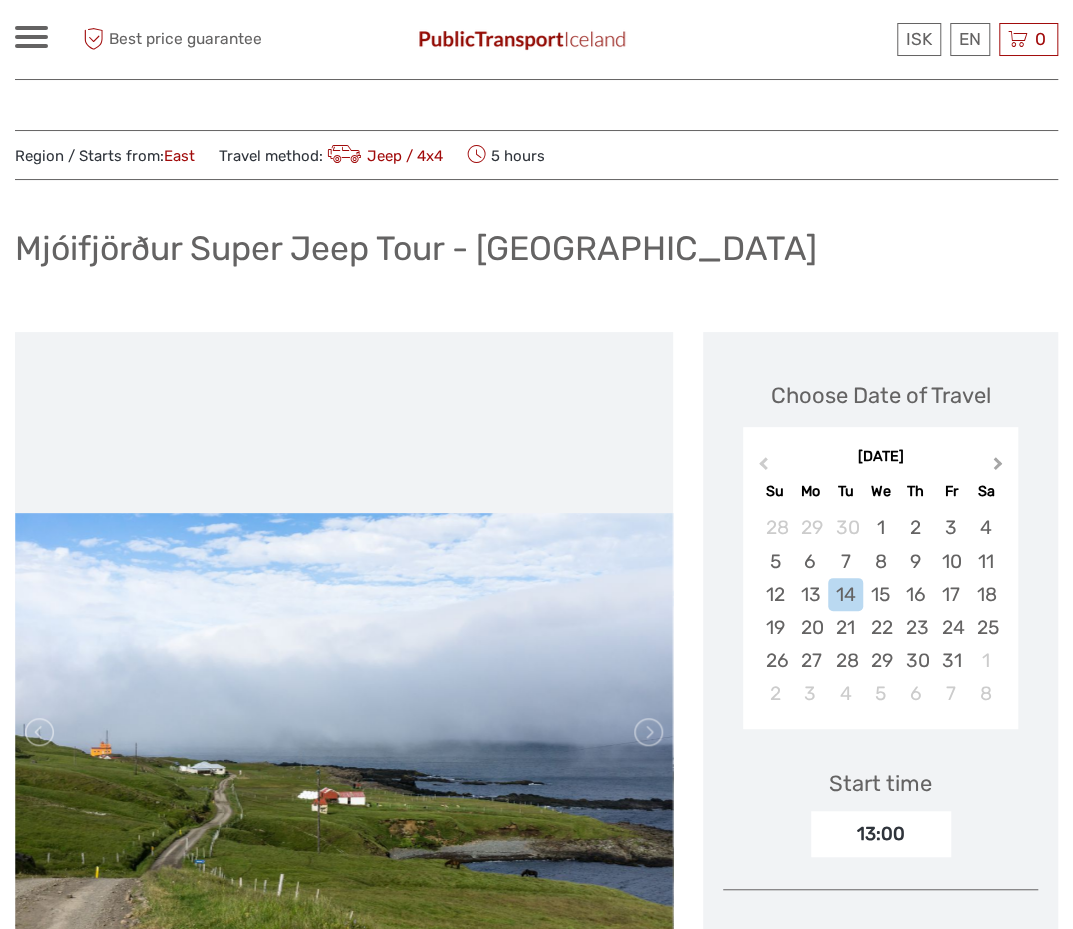 click on "Next Month" at bounding box center [998, 467] 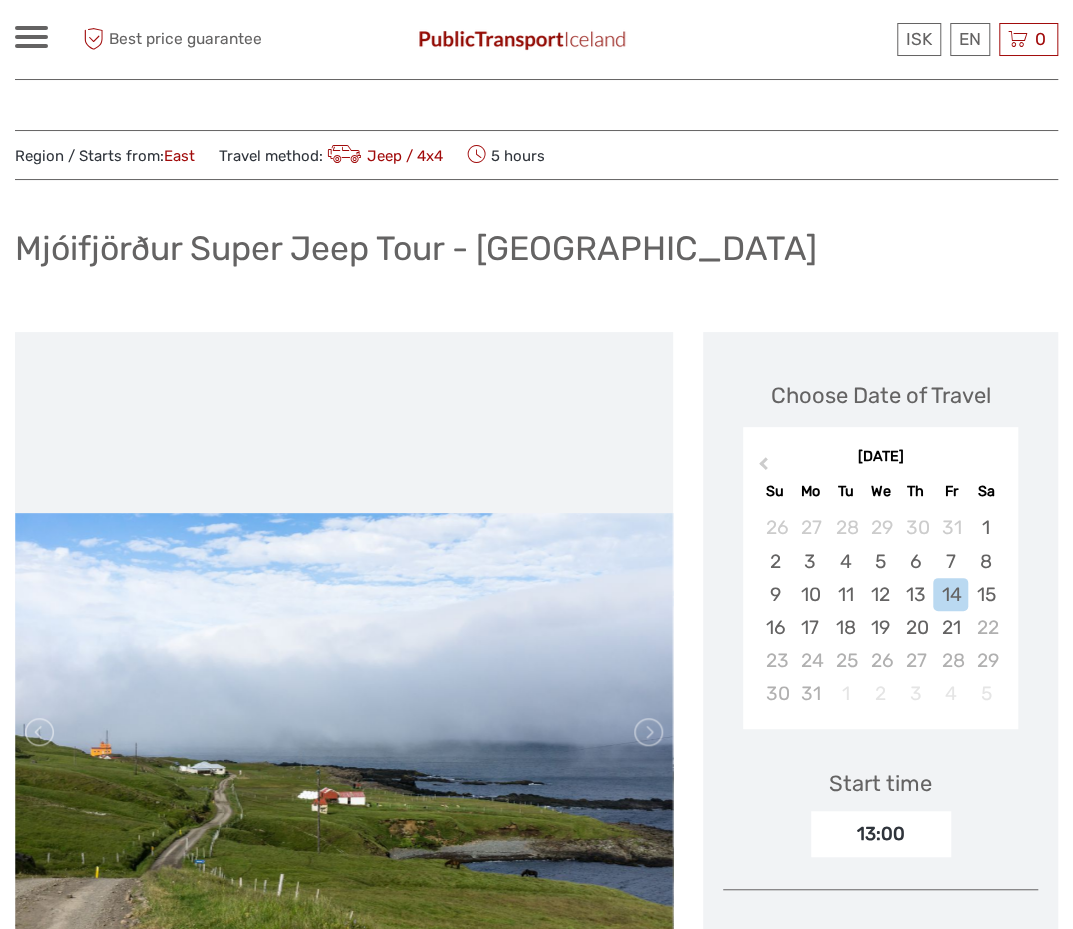 click on "August 2026" at bounding box center (880, 457) 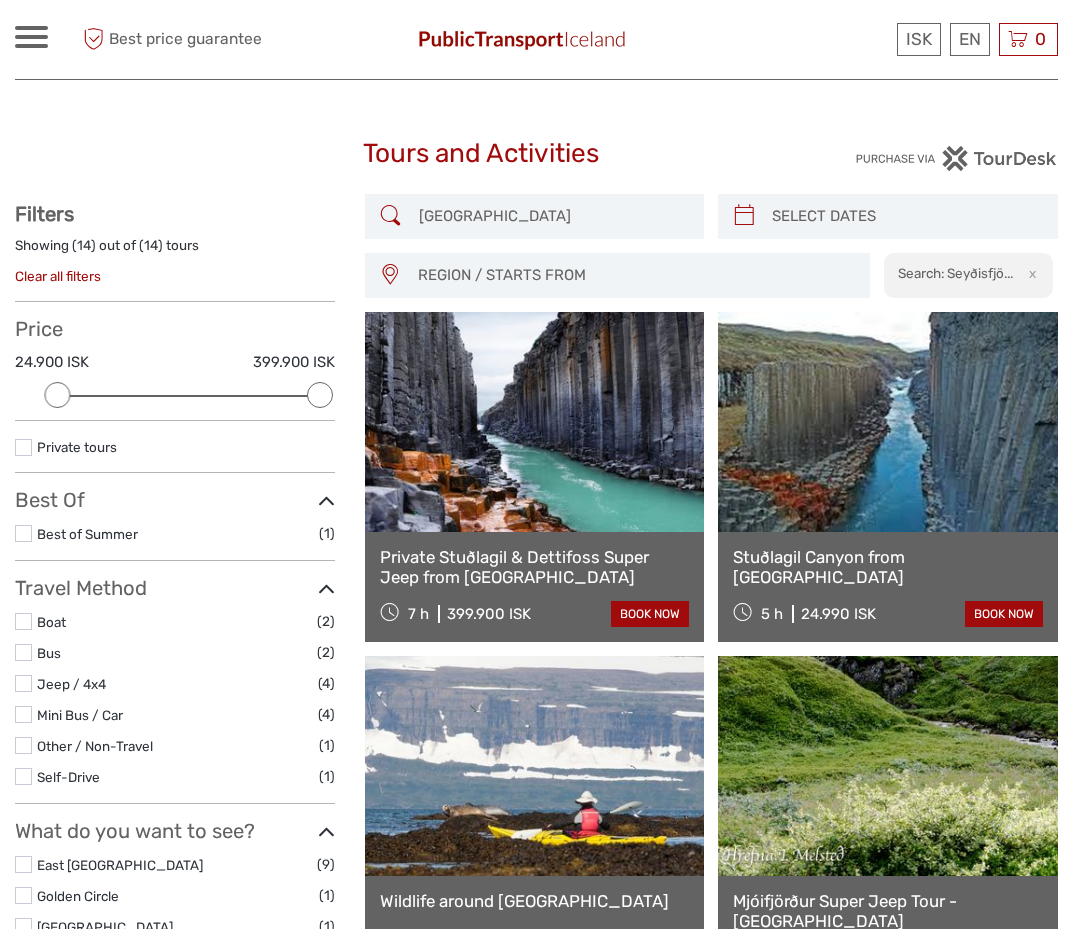 select 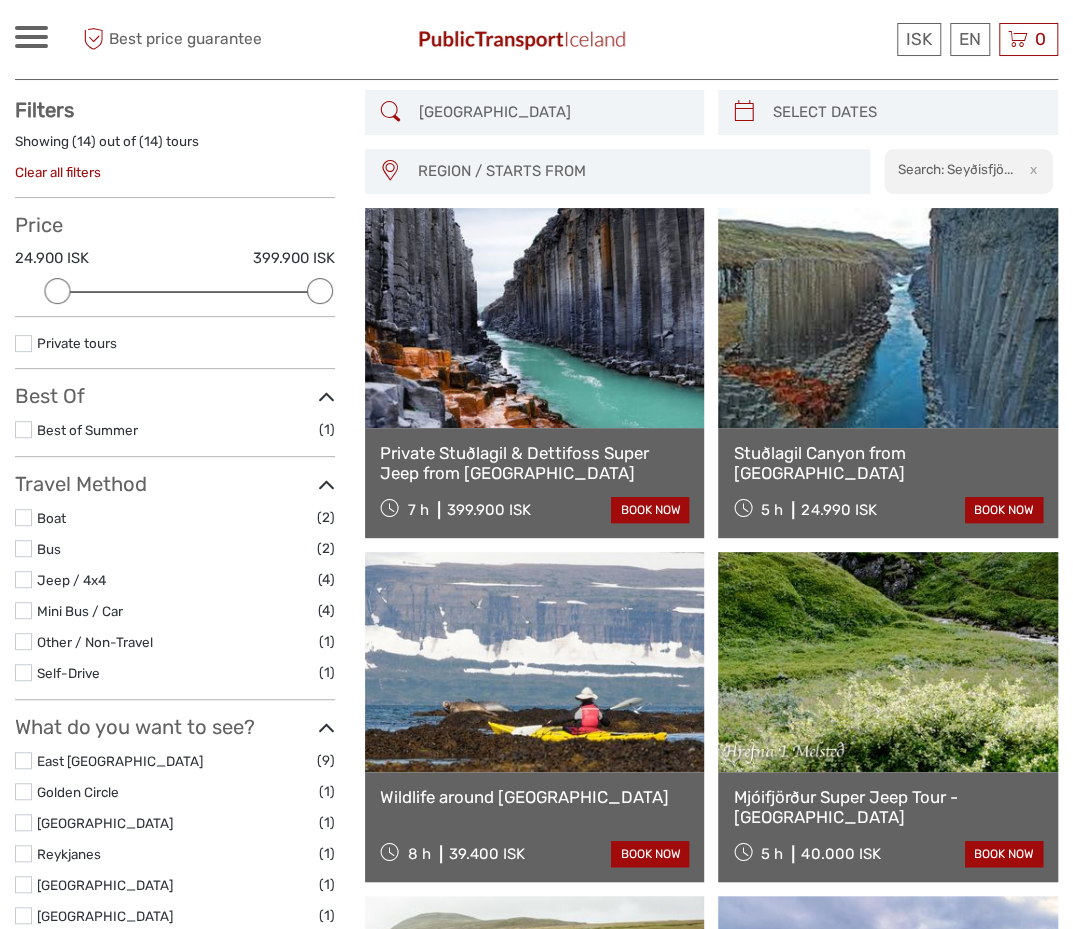 scroll, scrollTop: 0, scrollLeft: 0, axis: both 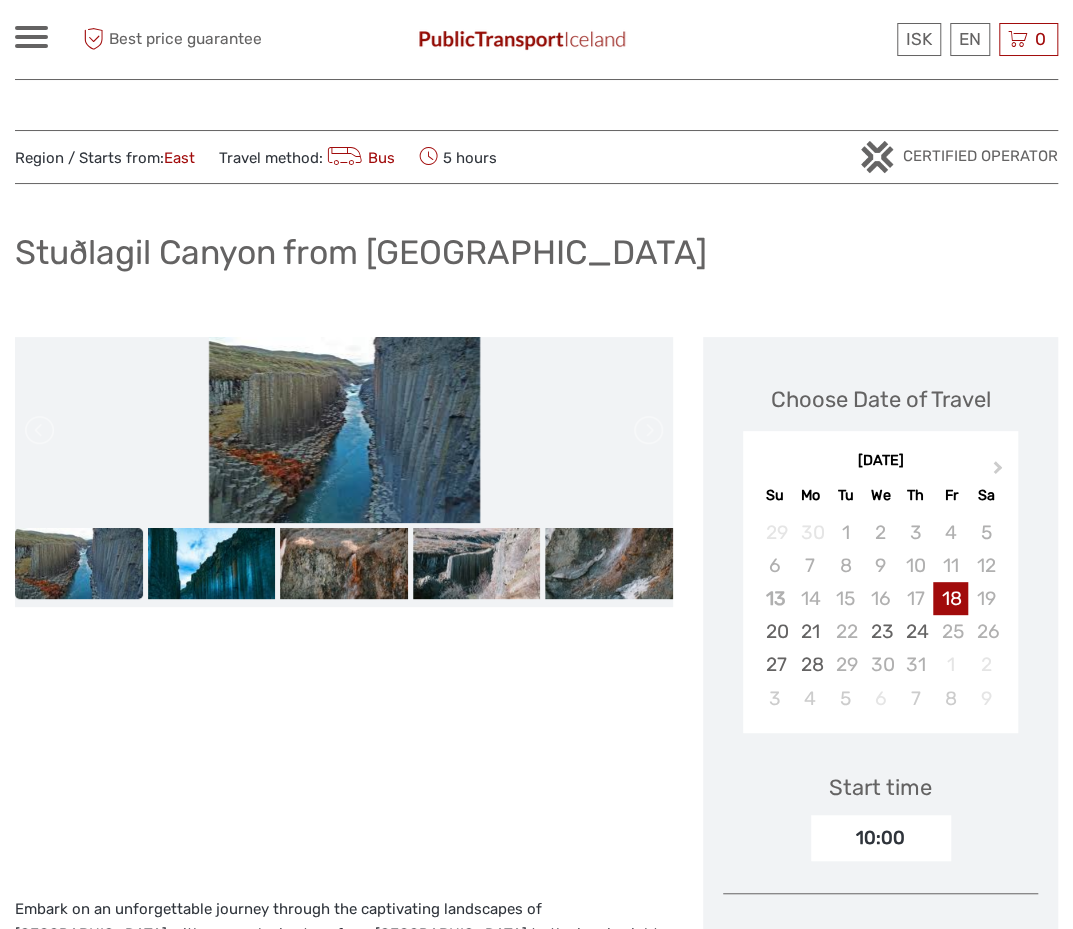 click at bounding box center [877, 568] 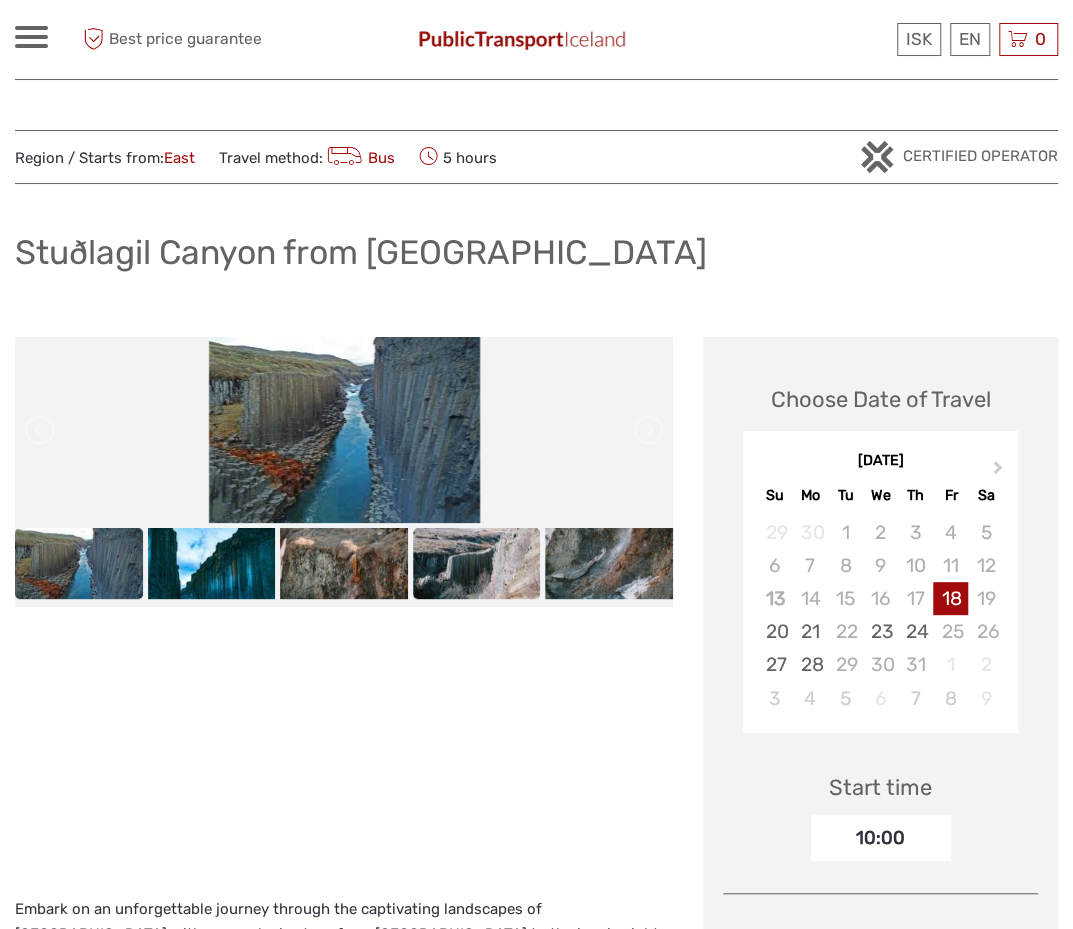 scroll, scrollTop: 0, scrollLeft: 0, axis: both 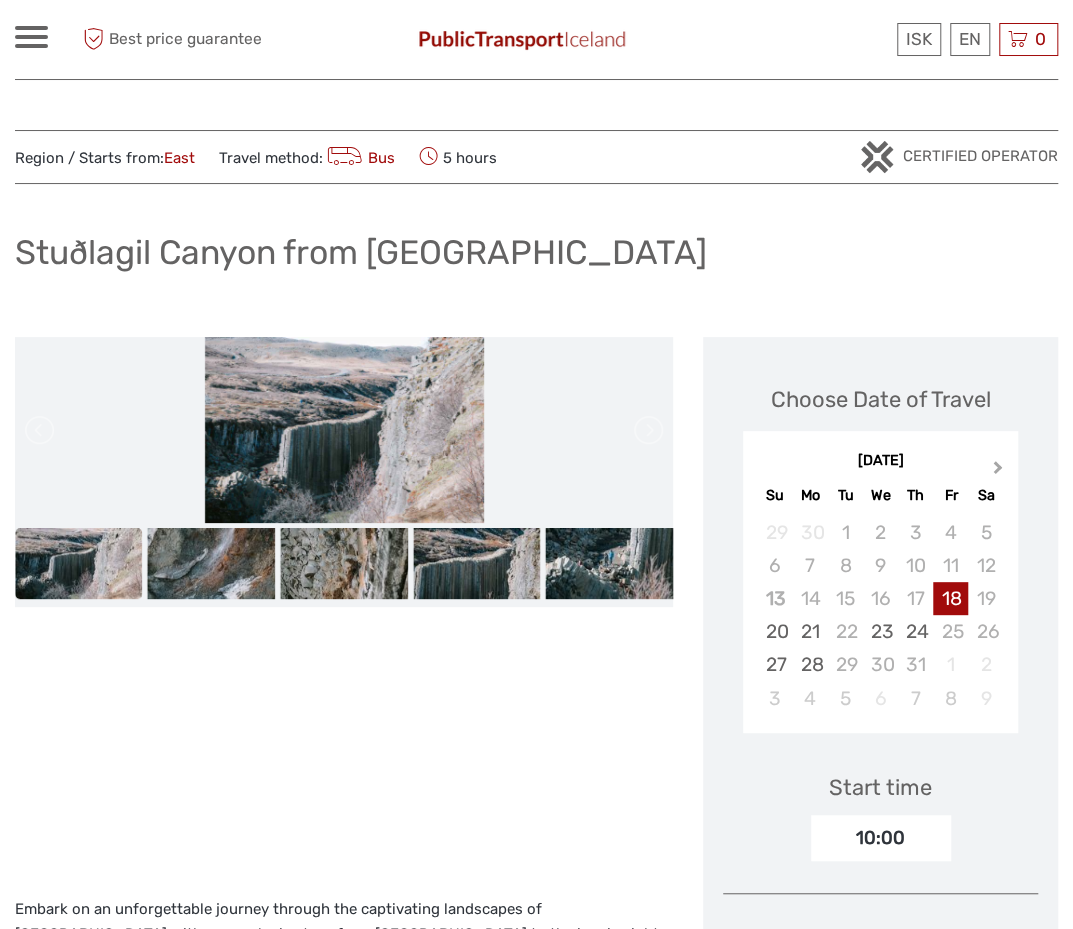 click on "Next Month" at bounding box center (998, 471) 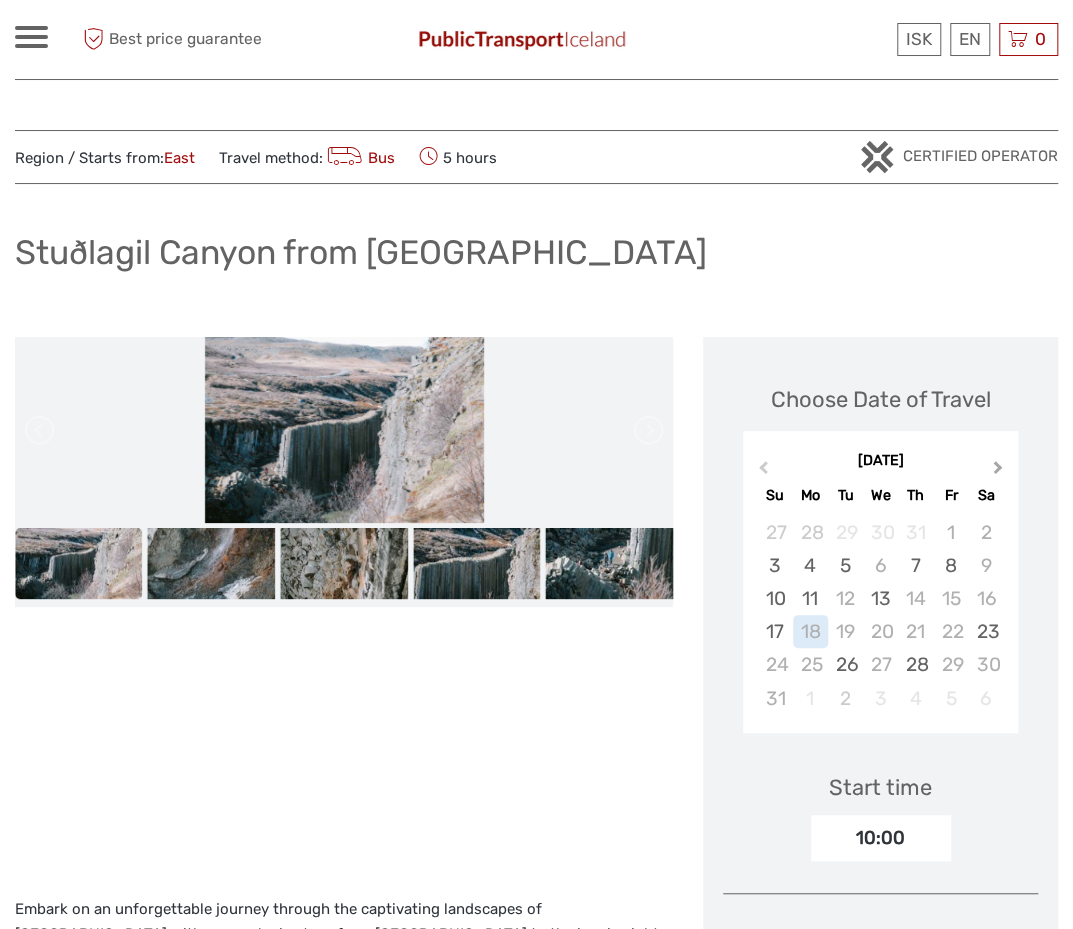 click on "Next Month" at bounding box center [998, 471] 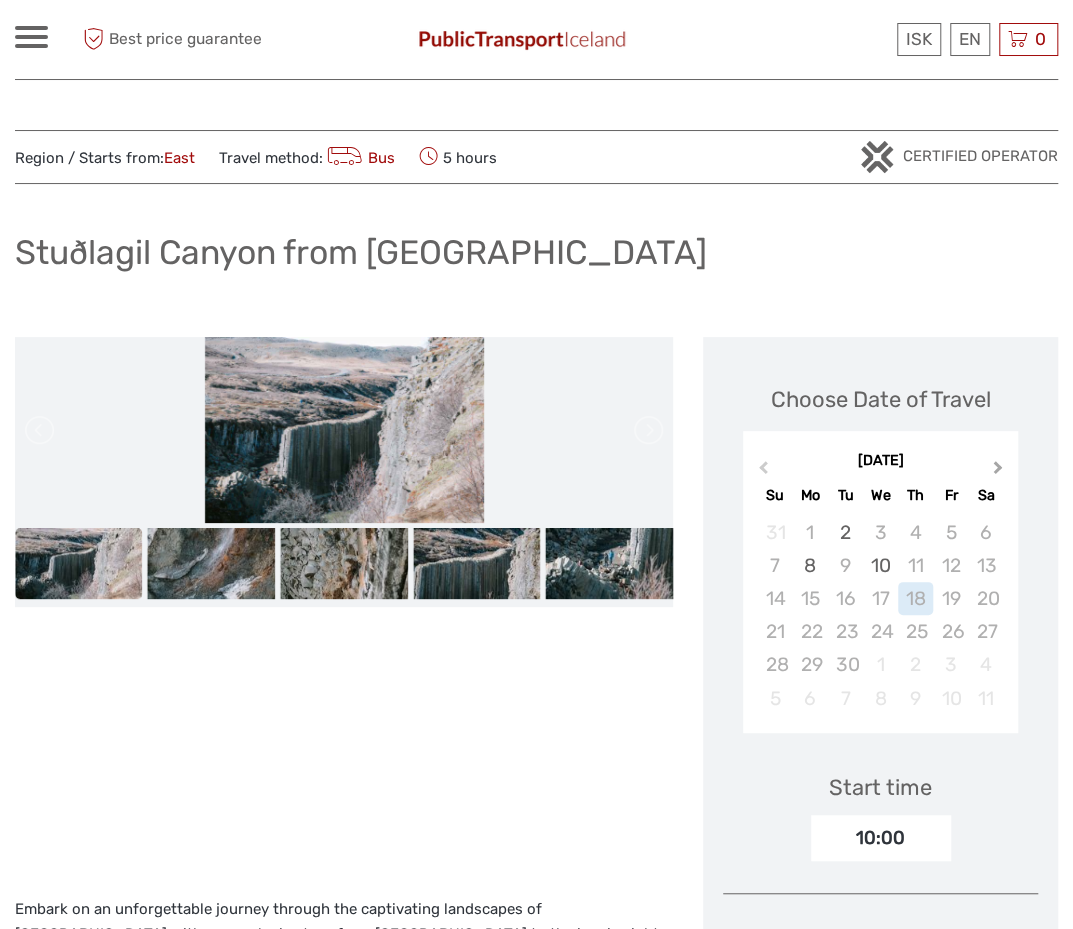 click on "Next Month" at bounding box center (998, 471) 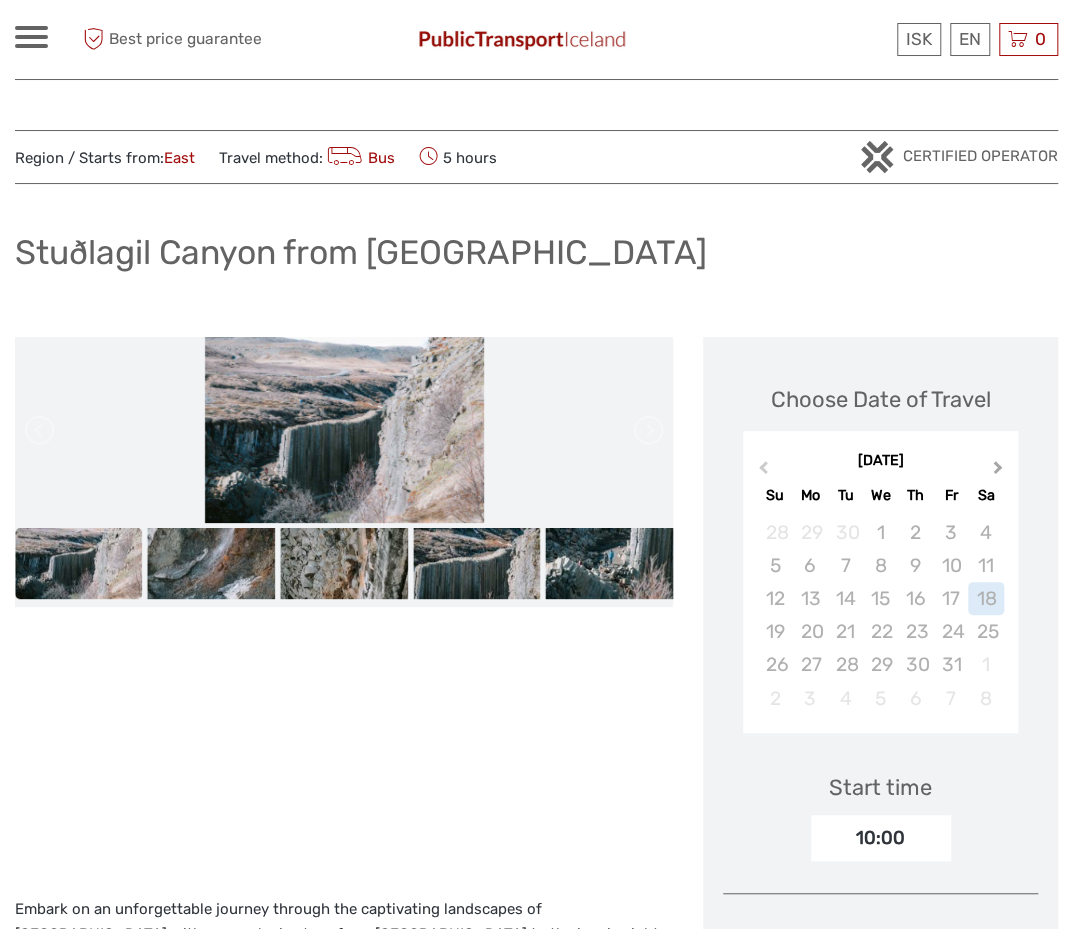 click on "Next Month" at bounding box center (998, 471) 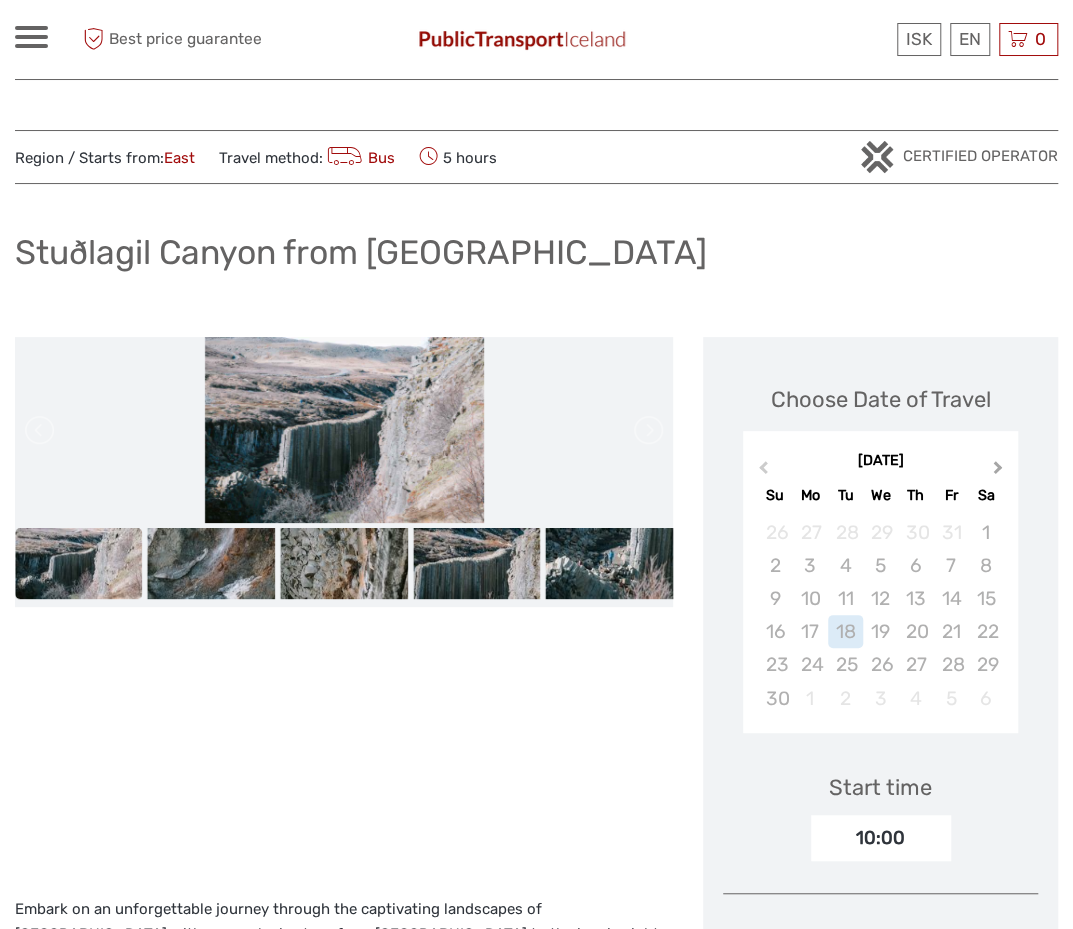 click on "Next Month" at bounding box center [998, 471] 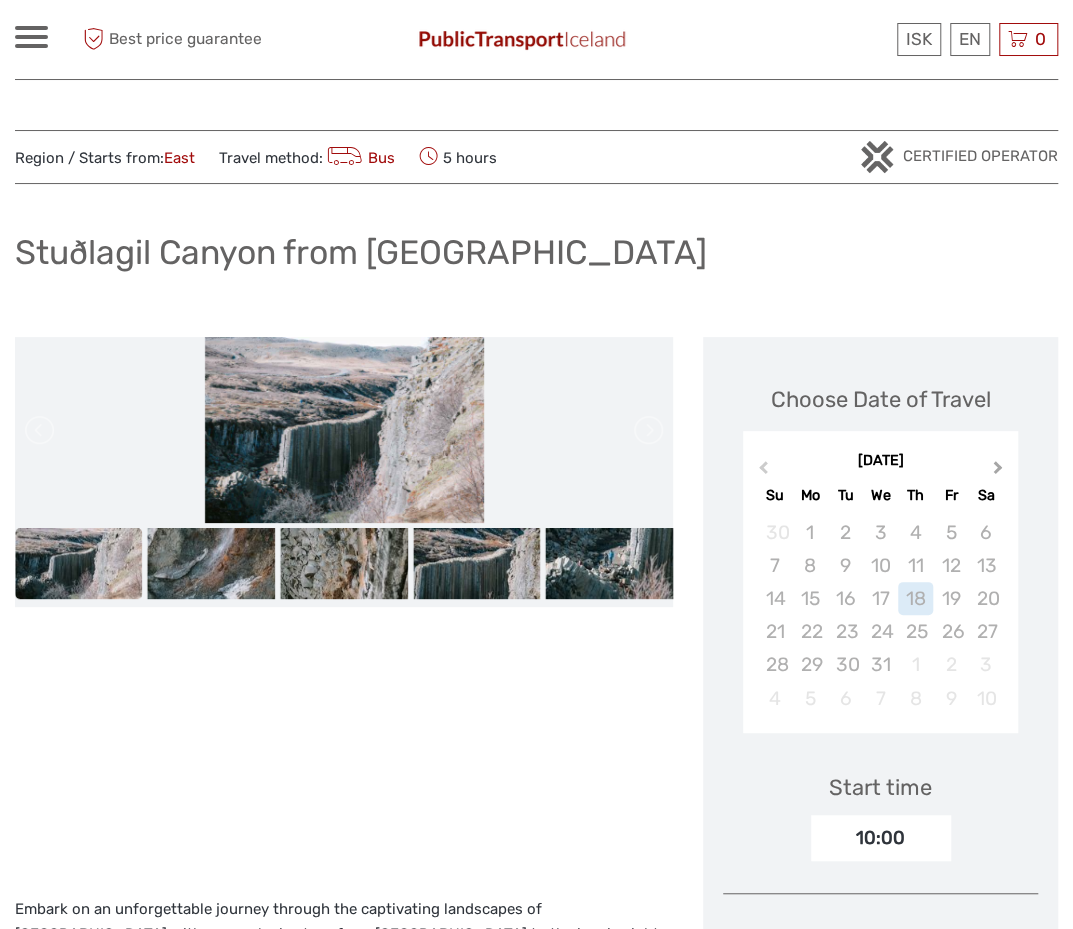 click on "Next Month" at bounding box center [998, 471] 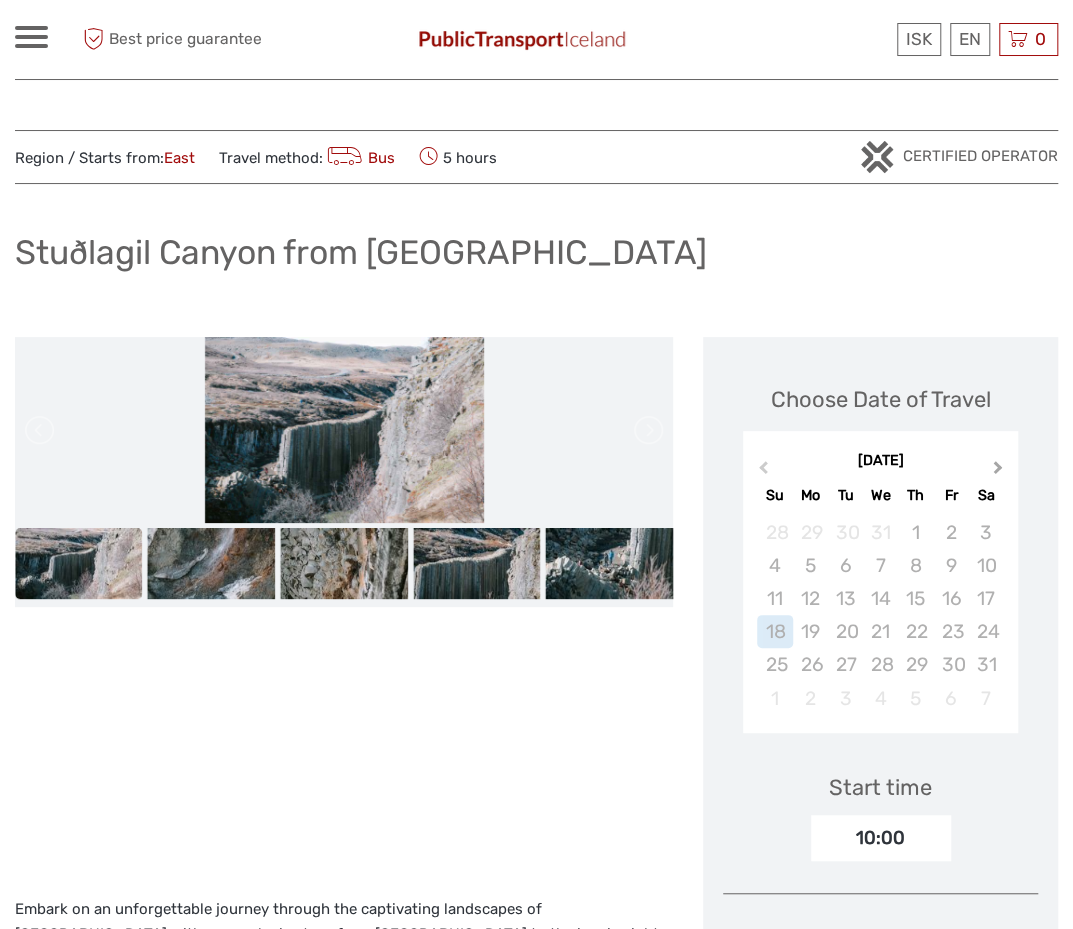 click on "Next Month" at bounding box center (998, 471) 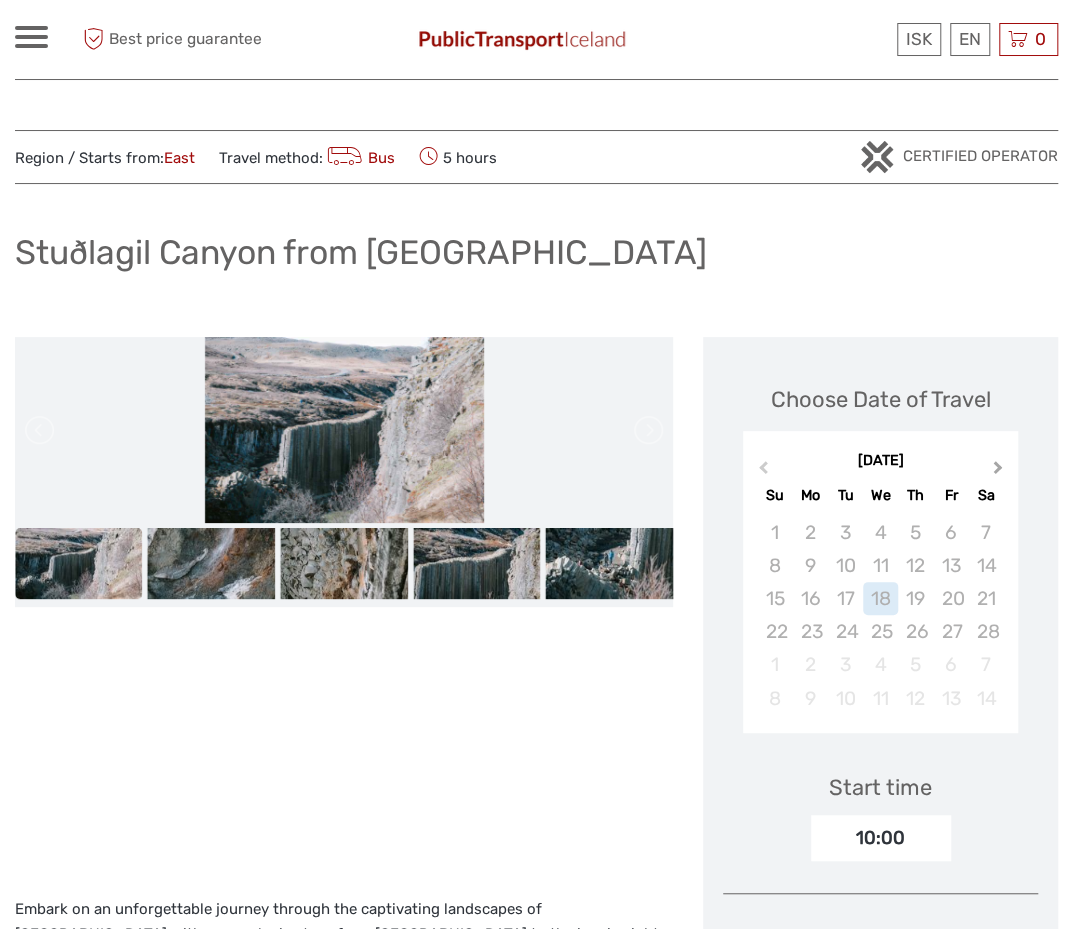 click on "Next Month" at bounding box center [998, 471] 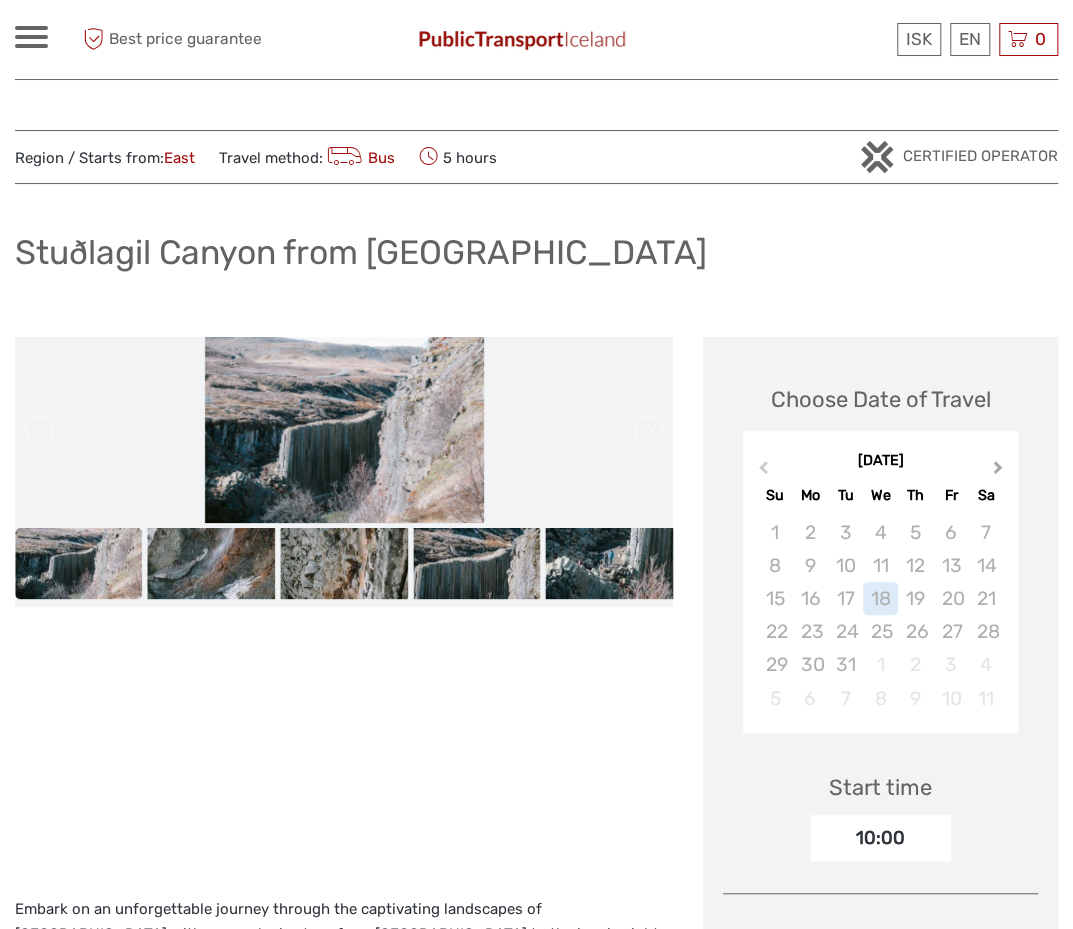 click on "Next Month" at bounding box center [998, 471] 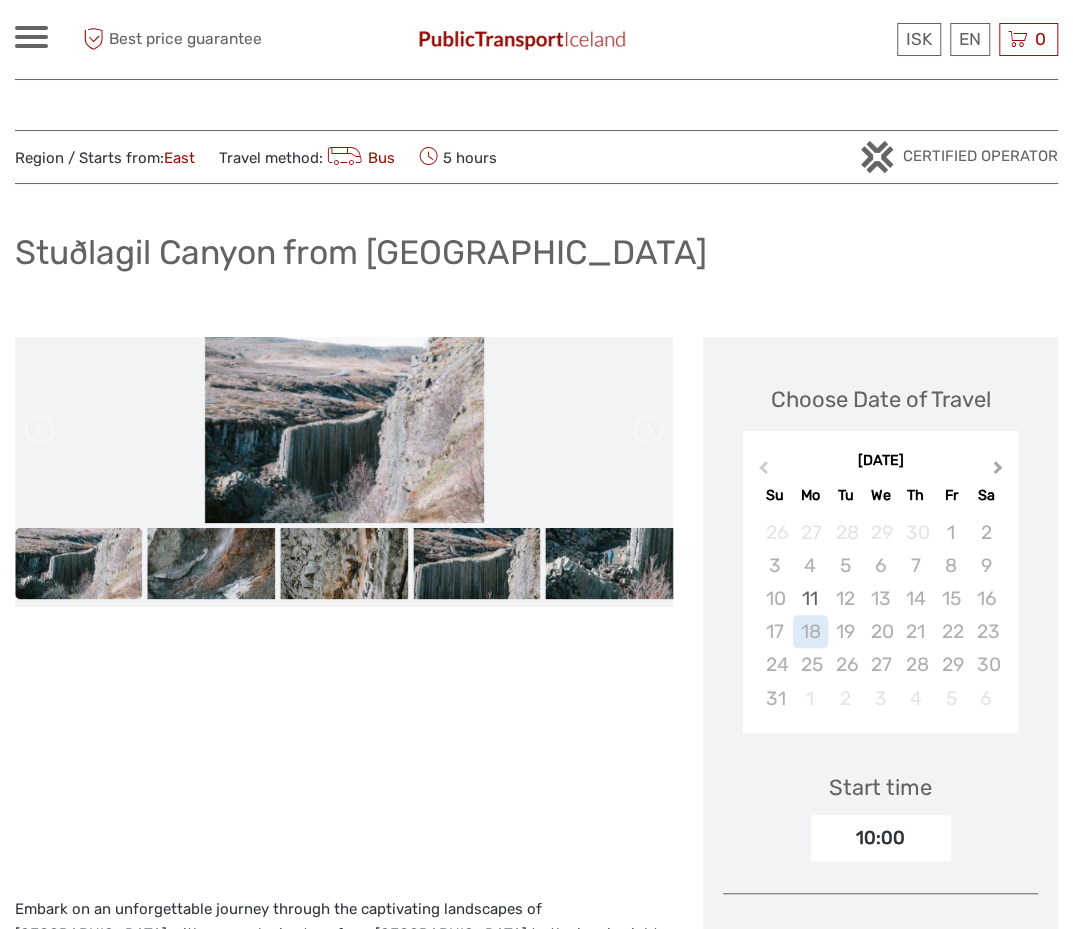 click on "Next Month" at bounding box center (998, 471) 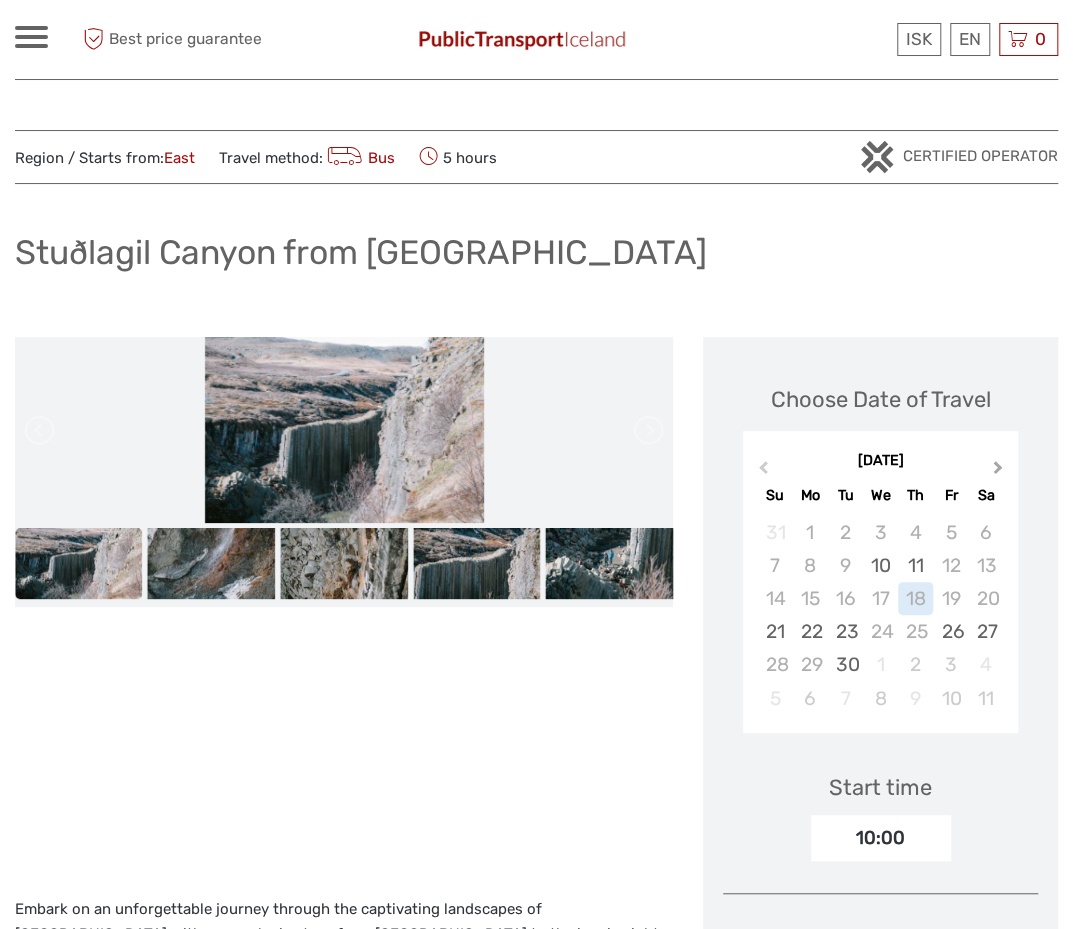 click on "Next Month" at bounding box center [998, 471] 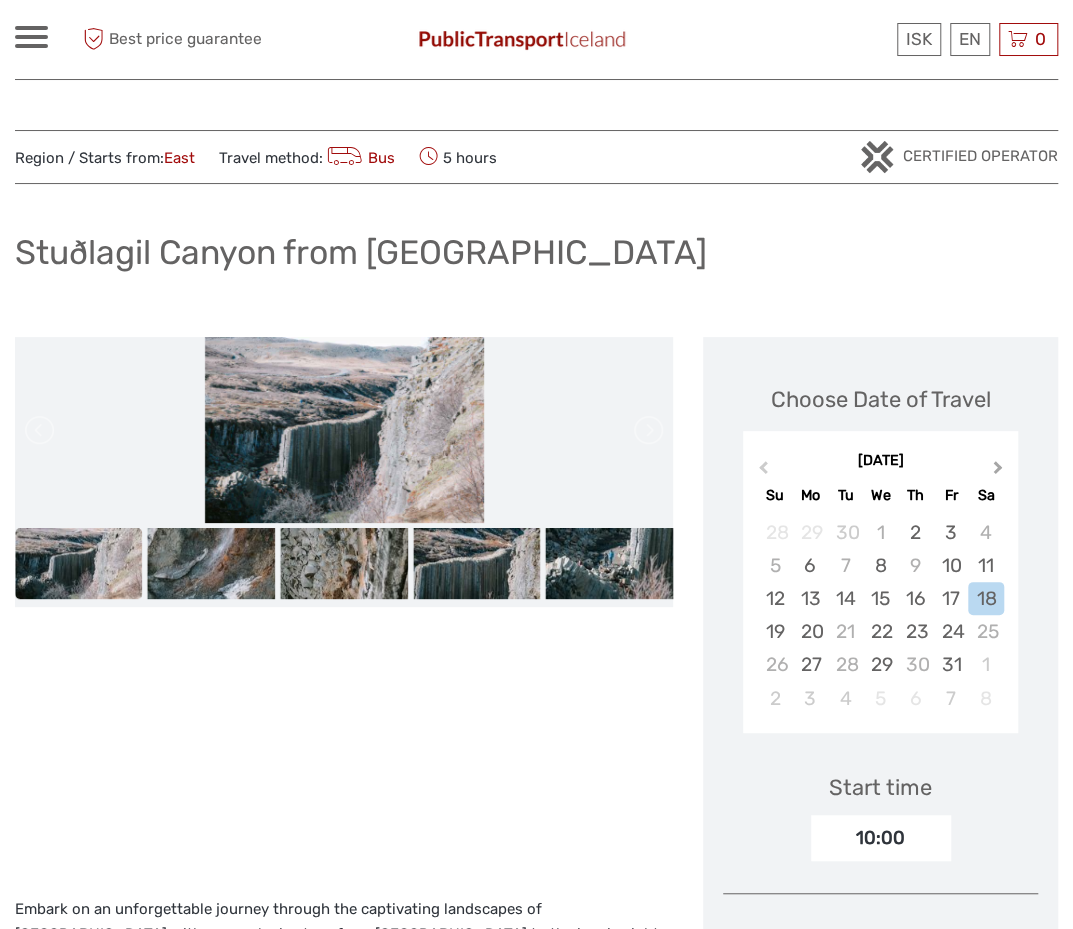 click on "Next Month" at bounding box center (998, 471) 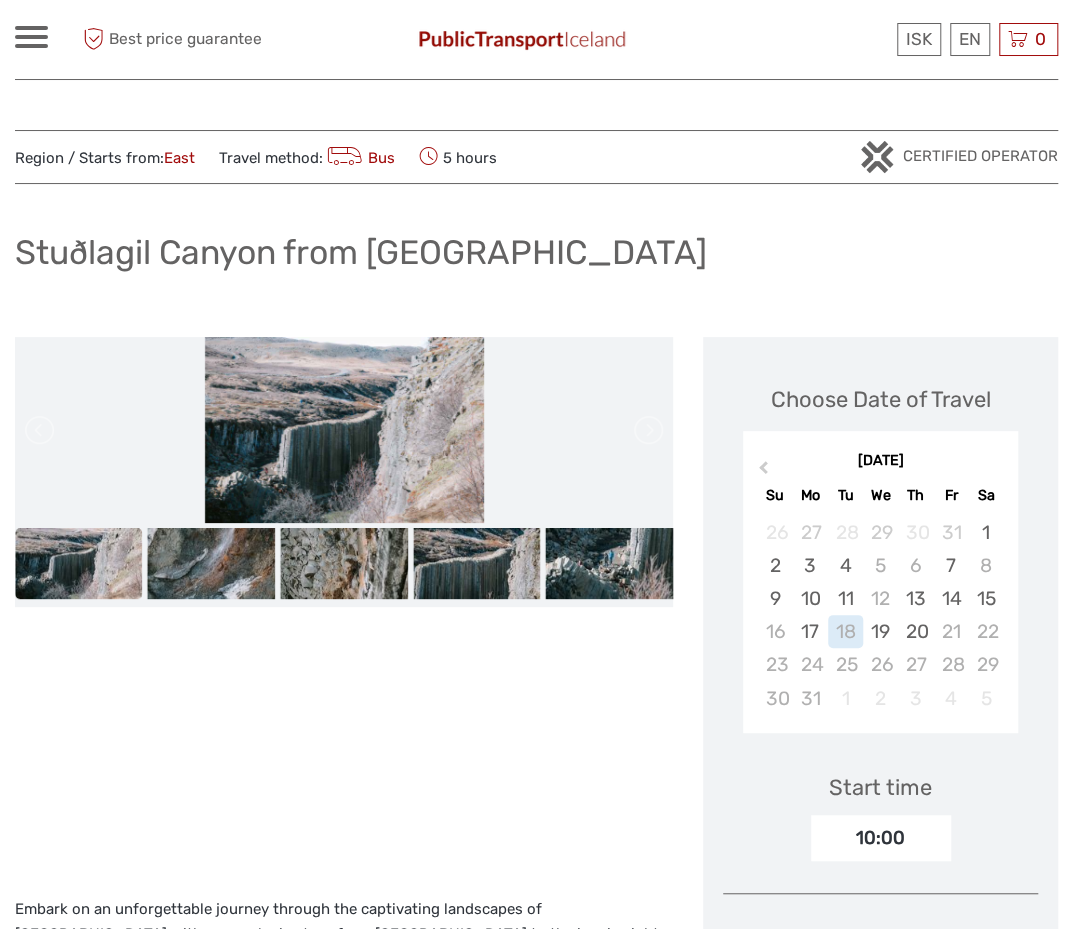 click on "August 2026" at bounding box center (880, 461) 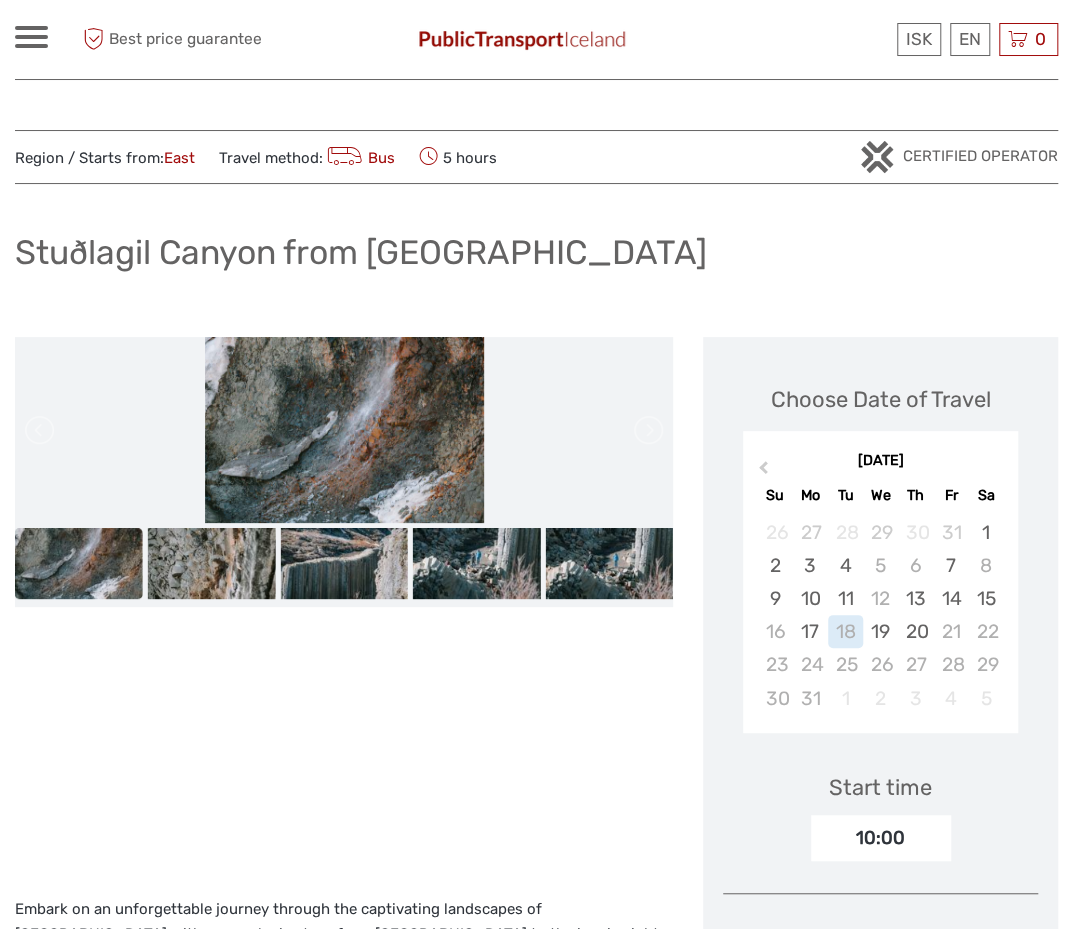 click on "August 2026" at bounding box center [880, 461] 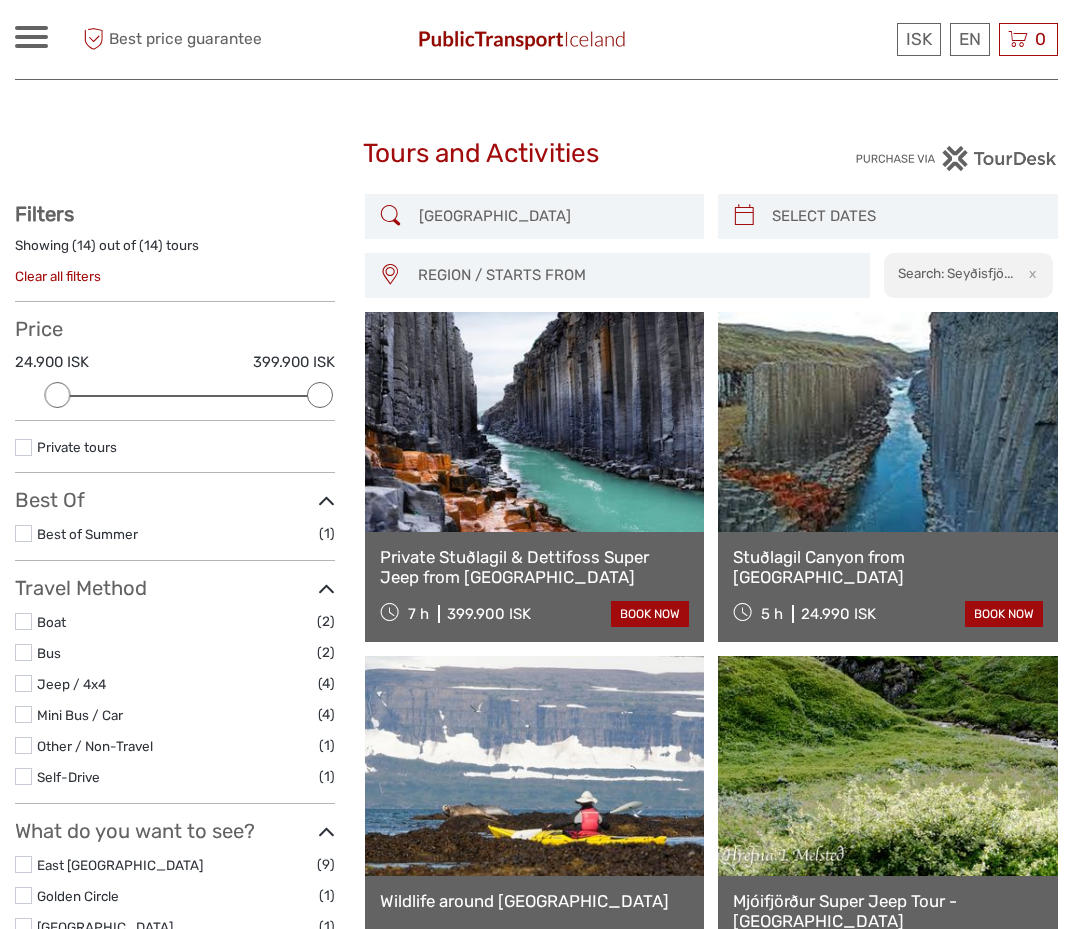 select 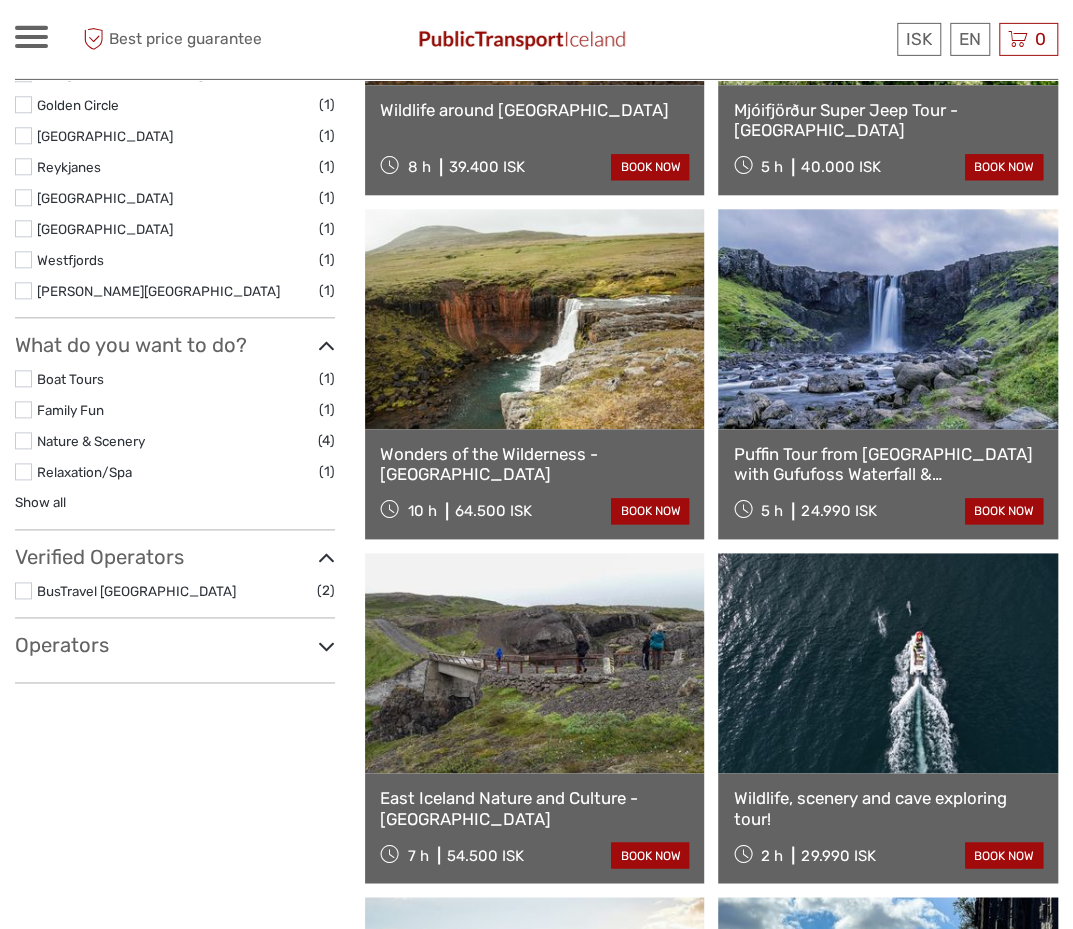 scroll, scrollTop: 832, scrollLeft: 0, axis: vertical 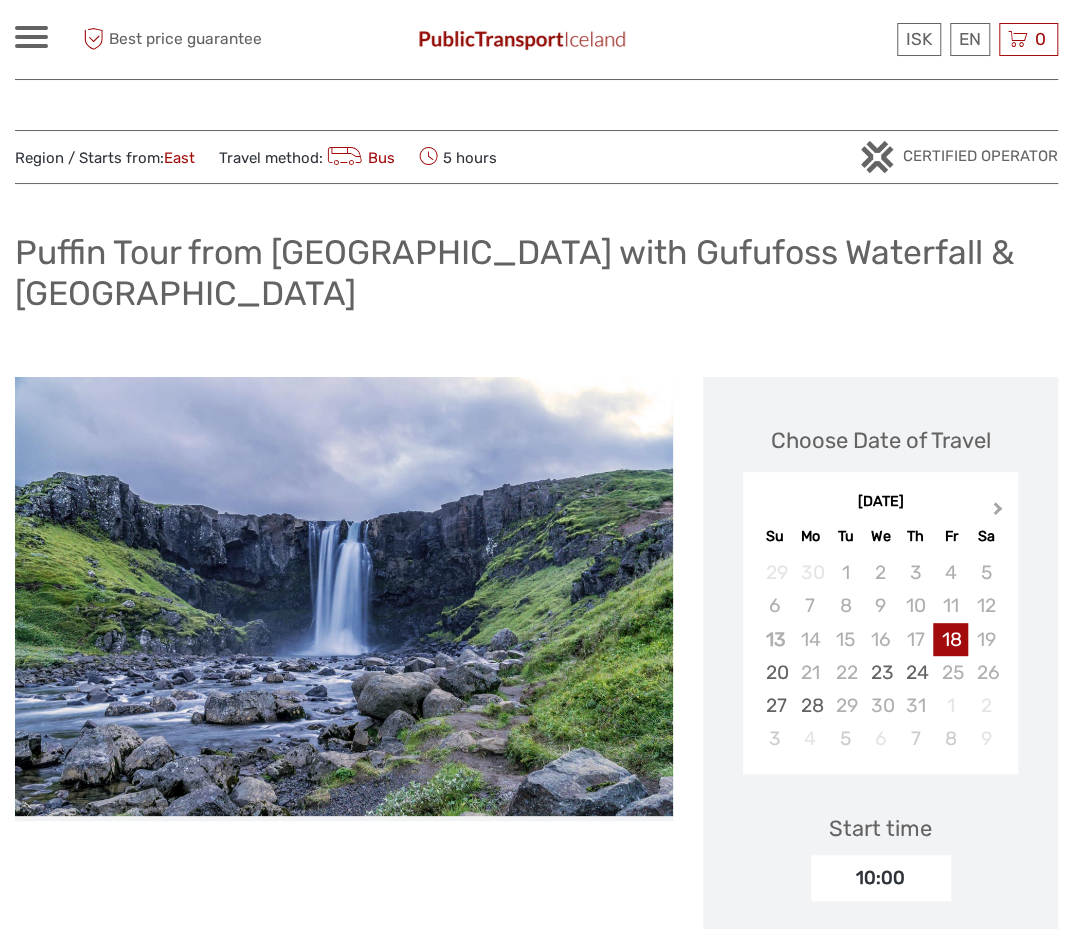 click on "Next Month" at bounding box center (1000, 513) 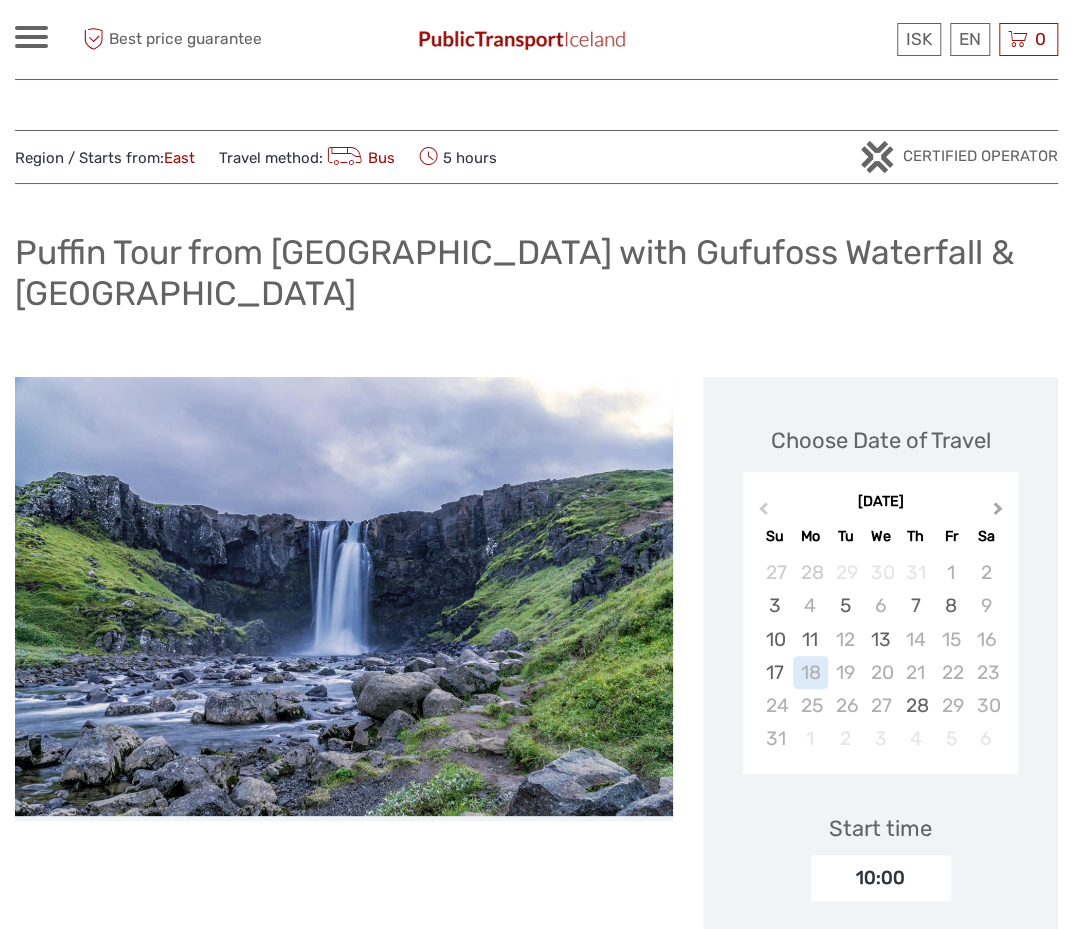 click on "Next Month" at bounding box center (1000, 513) 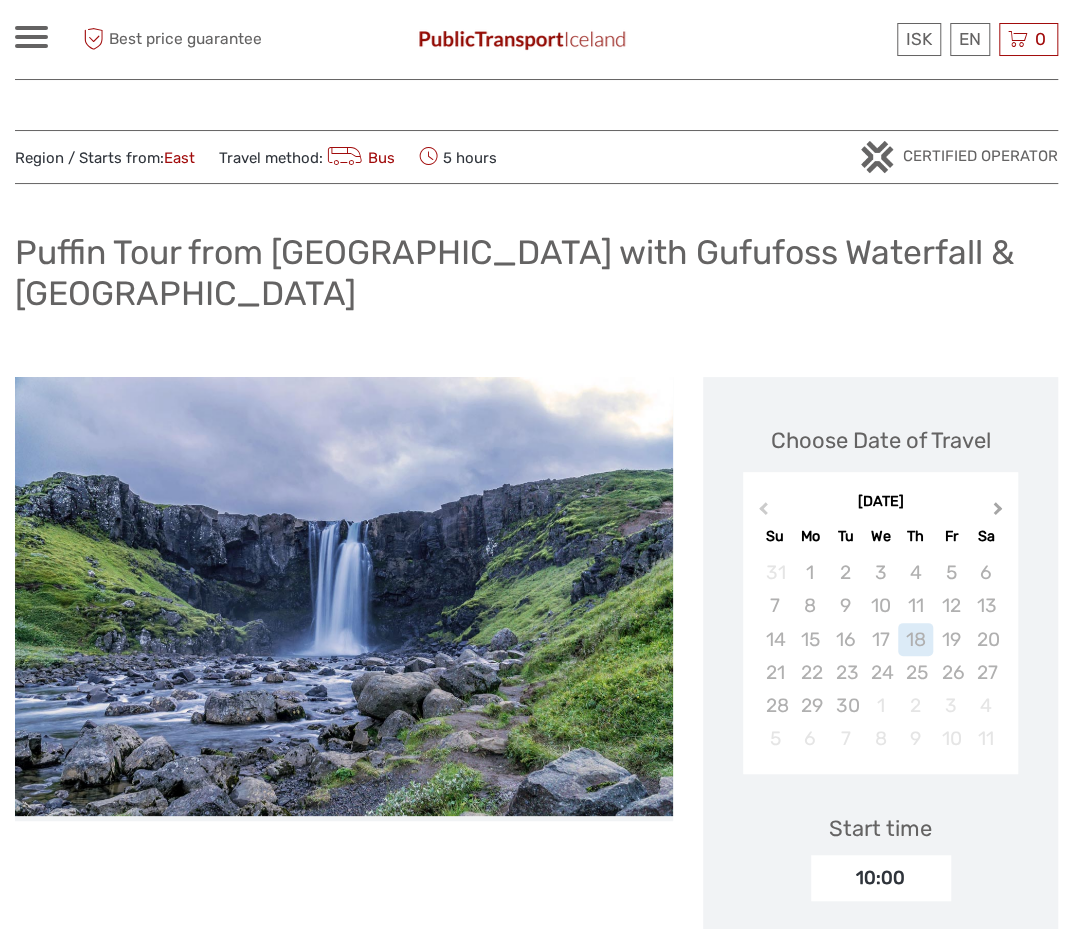 scroll, scrollTop: 0, scrollLeft: 0, axis: both 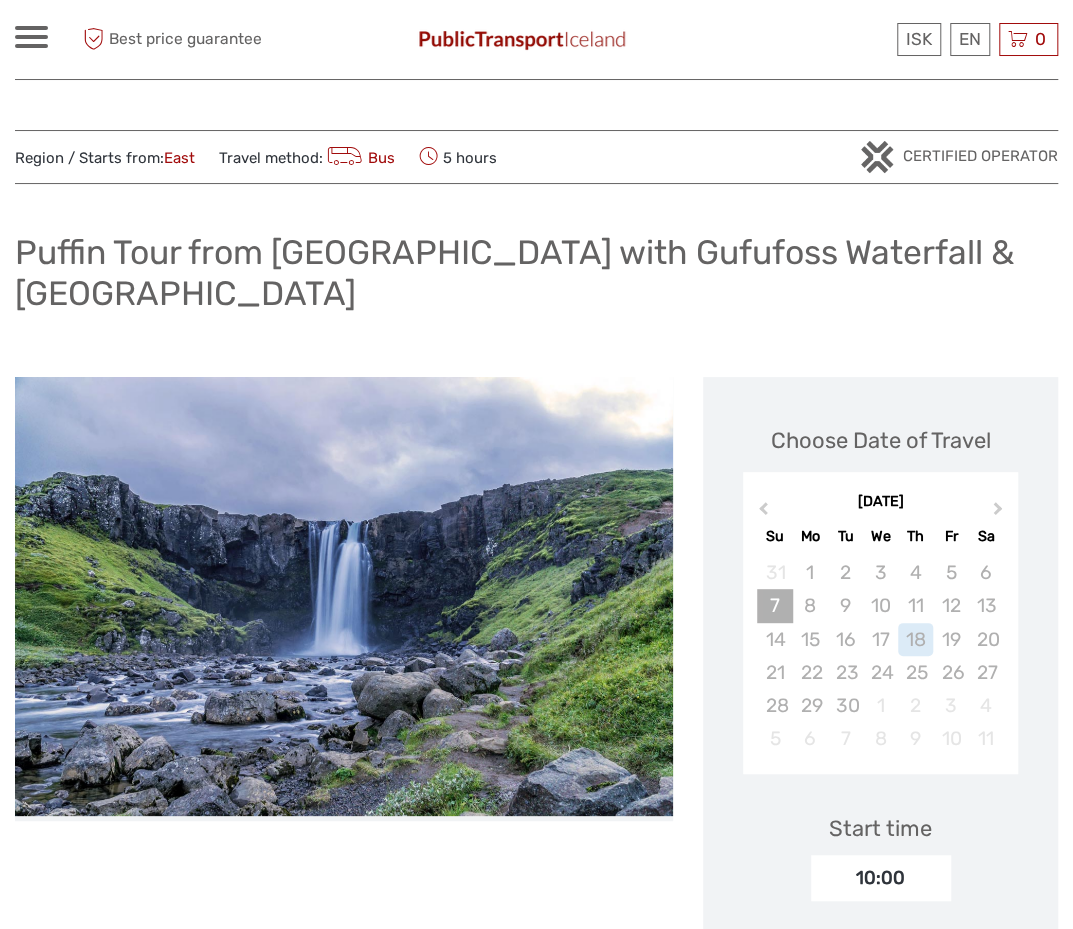 click on "7" at bounding box center [774, 605] 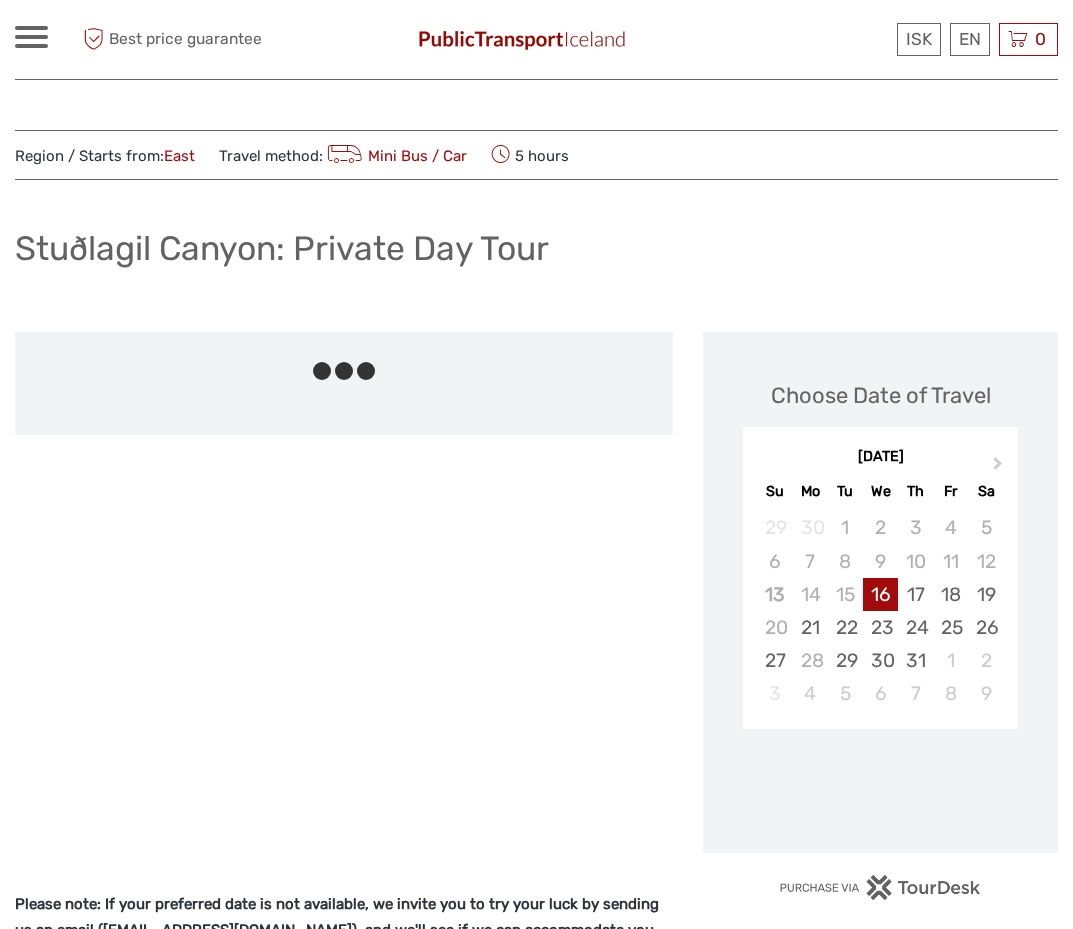 scroll, scrollTop: 0, scrollLeft: 0, axis: both 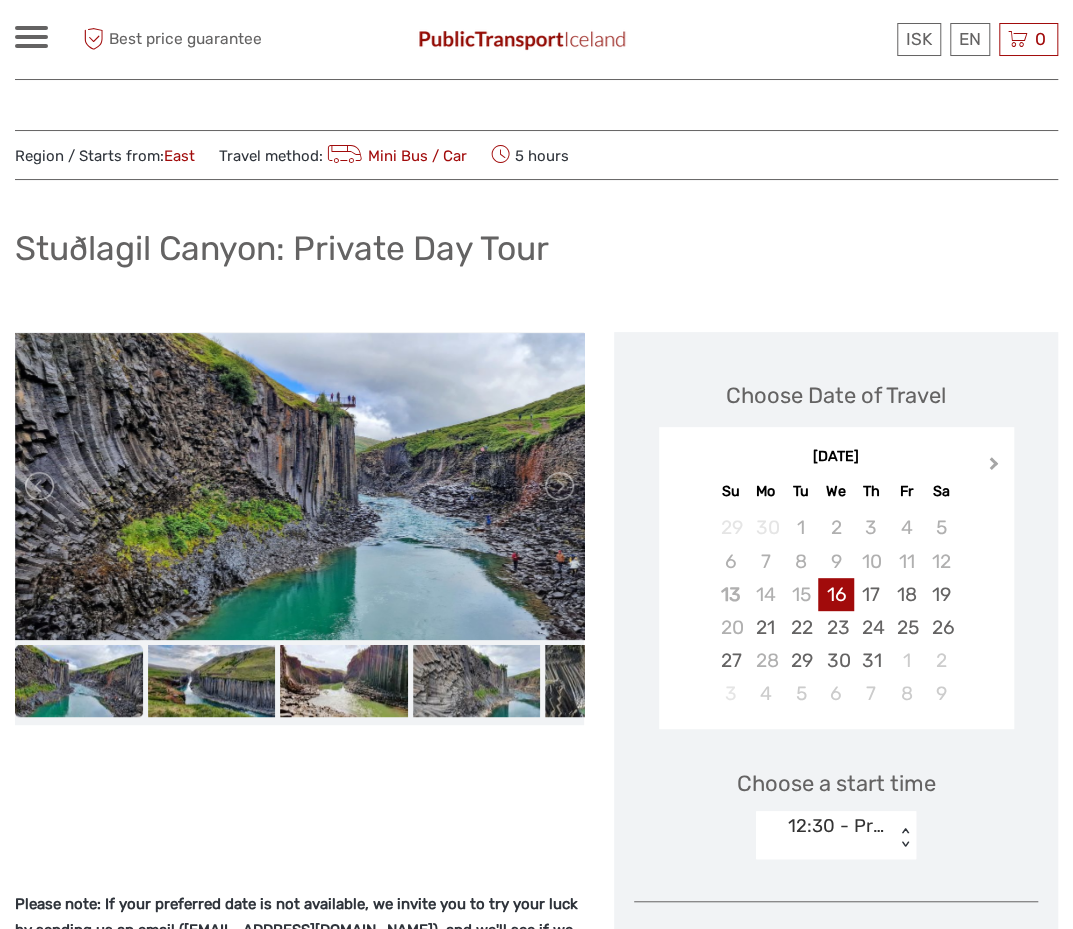 click on "Next Month" at bounding box center [994, 467] 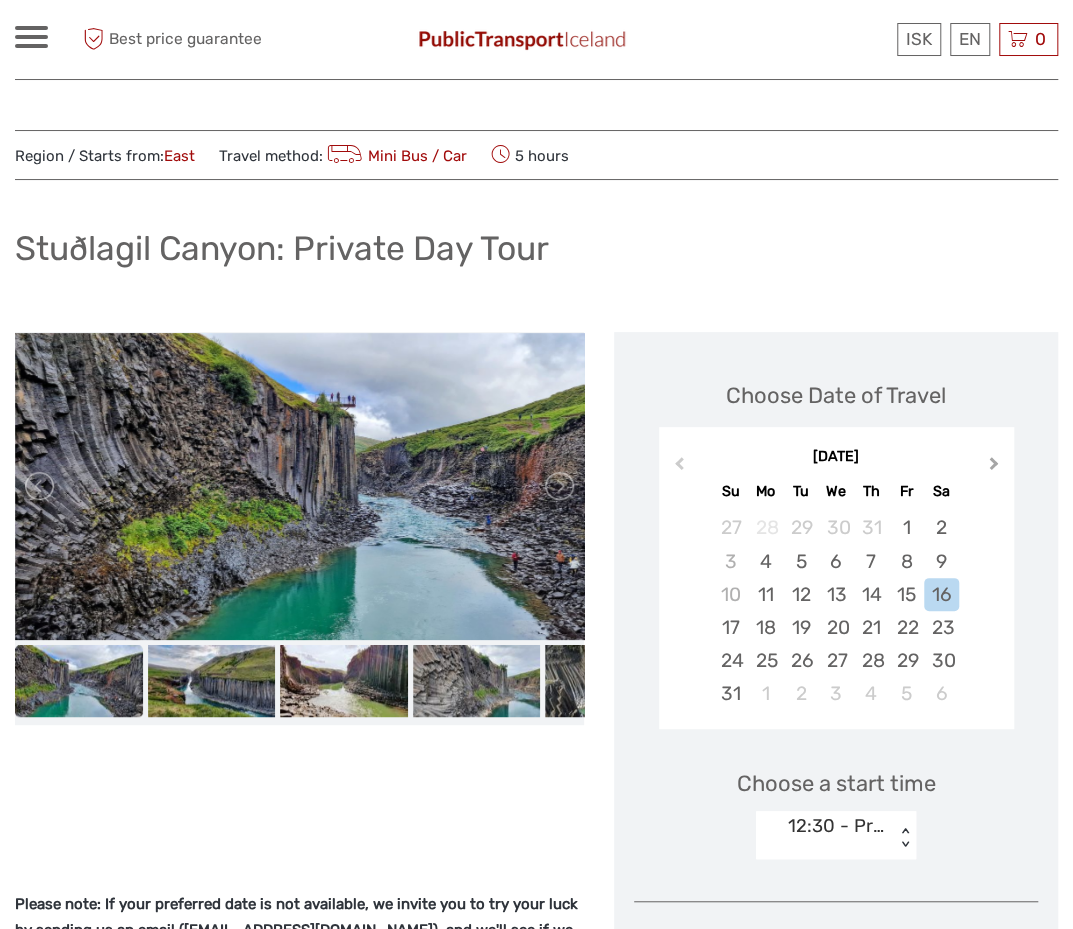 click on "Next Month" at bounding box center [994, 467] 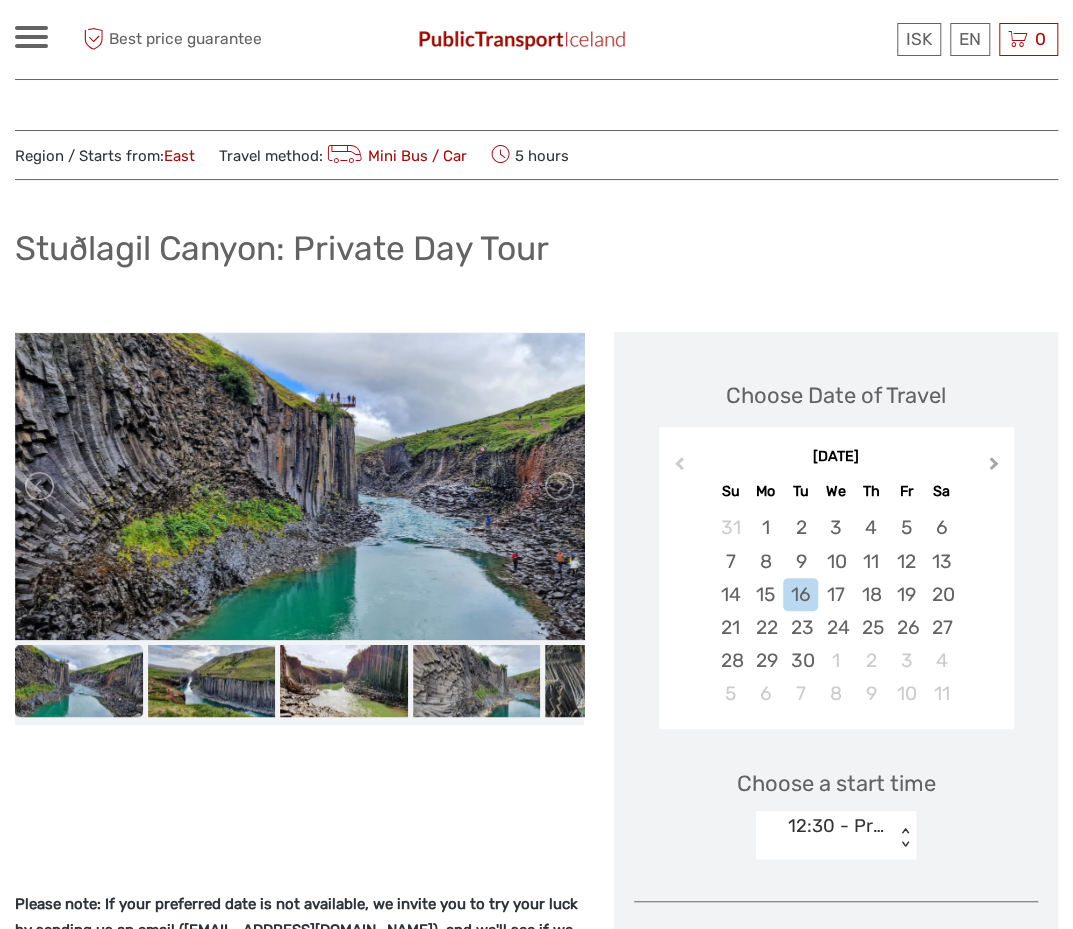scroll, scrollTop: 0, scrollLeft: 0, axis: both 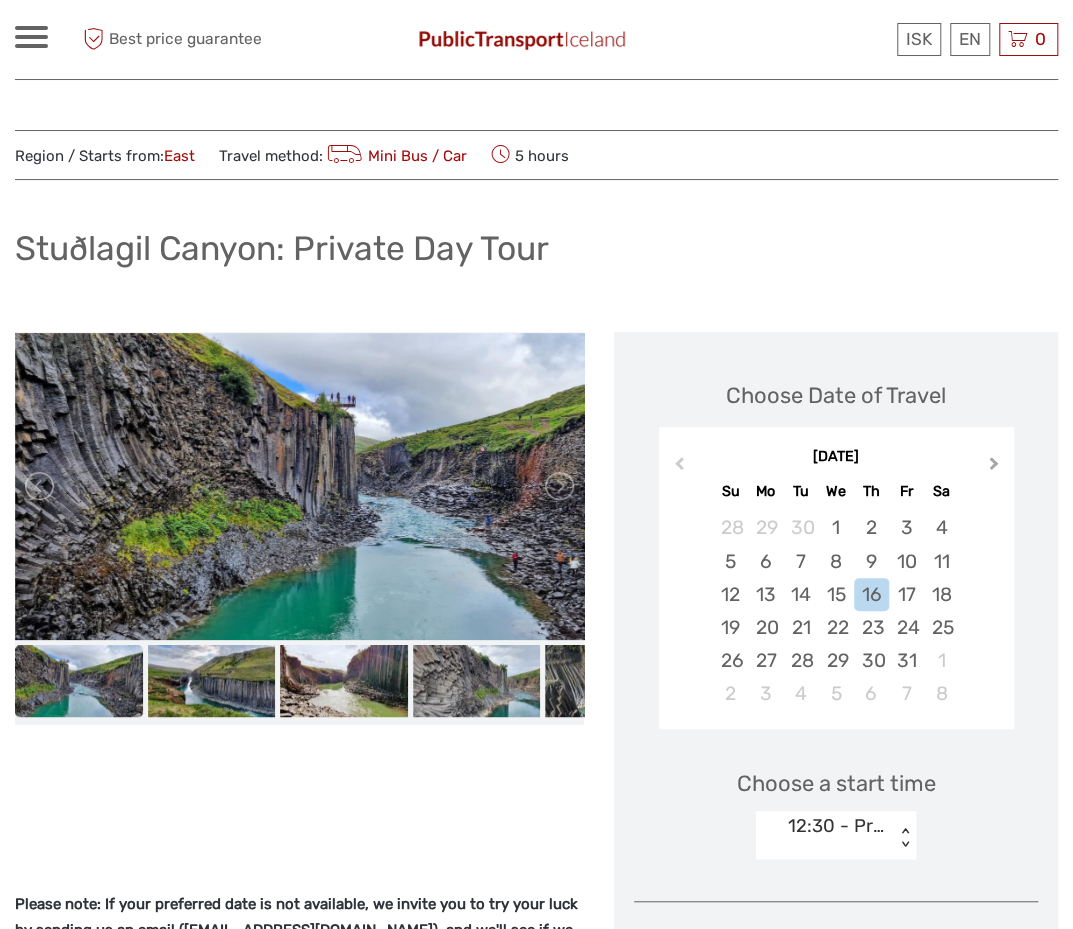 click on "Next Month" at bounding box center [994, 467] 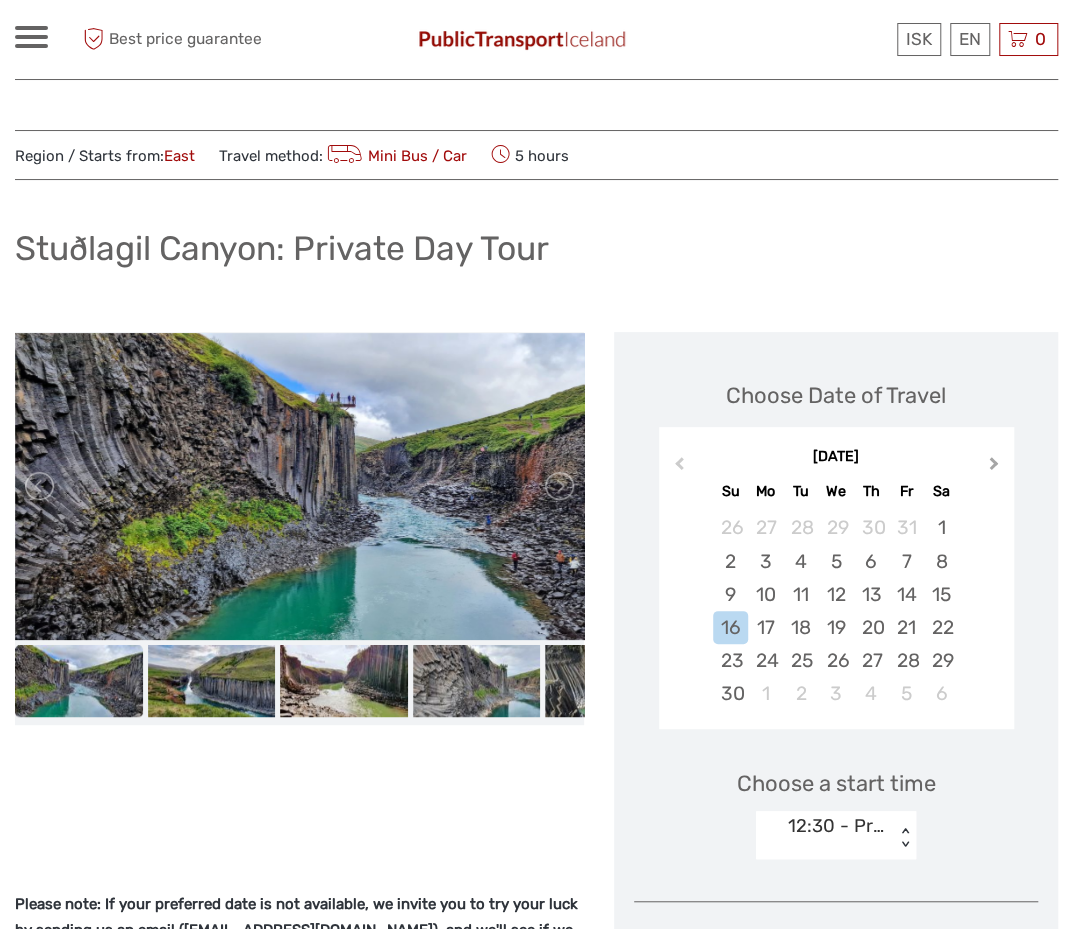 click on "Next Month" at bounding box center (994, 467) 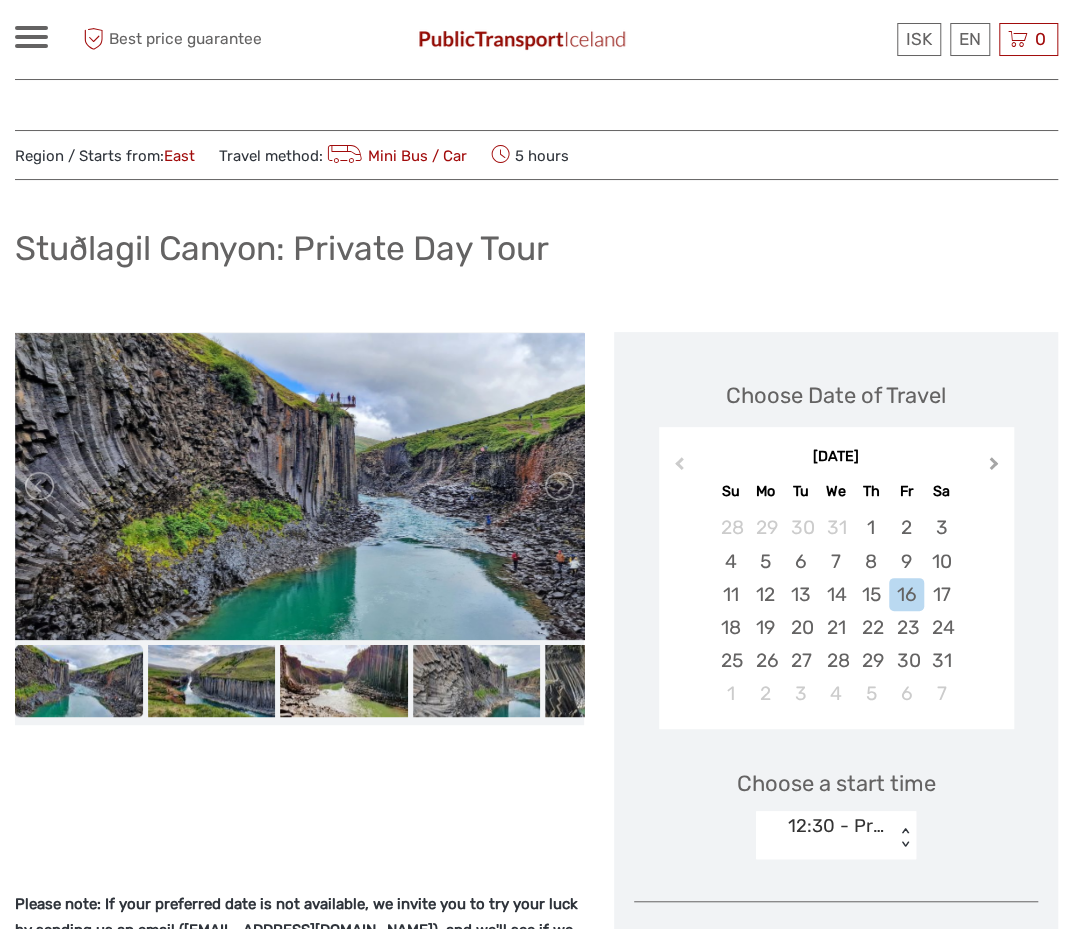click on "Next Month" at bounding box center [994, 467] 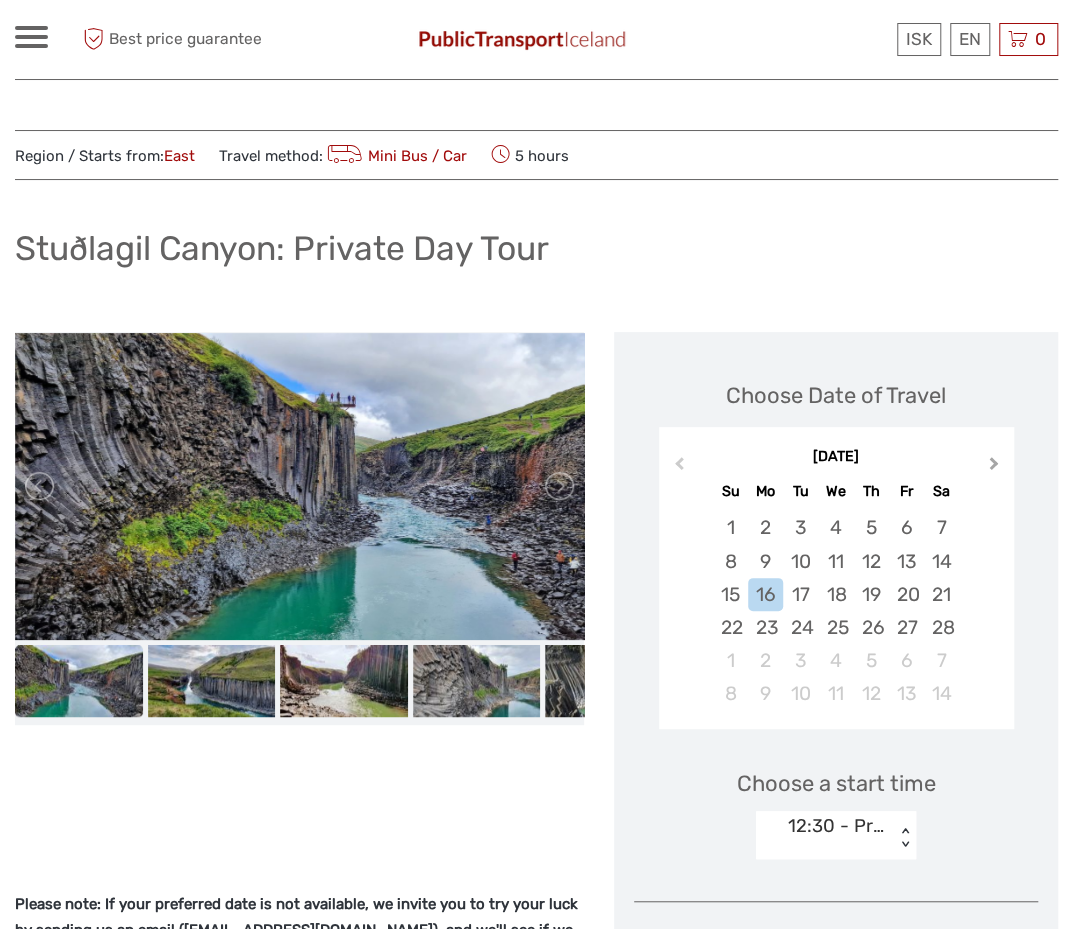 click on "Next Month" at bounding box center [994, 467] 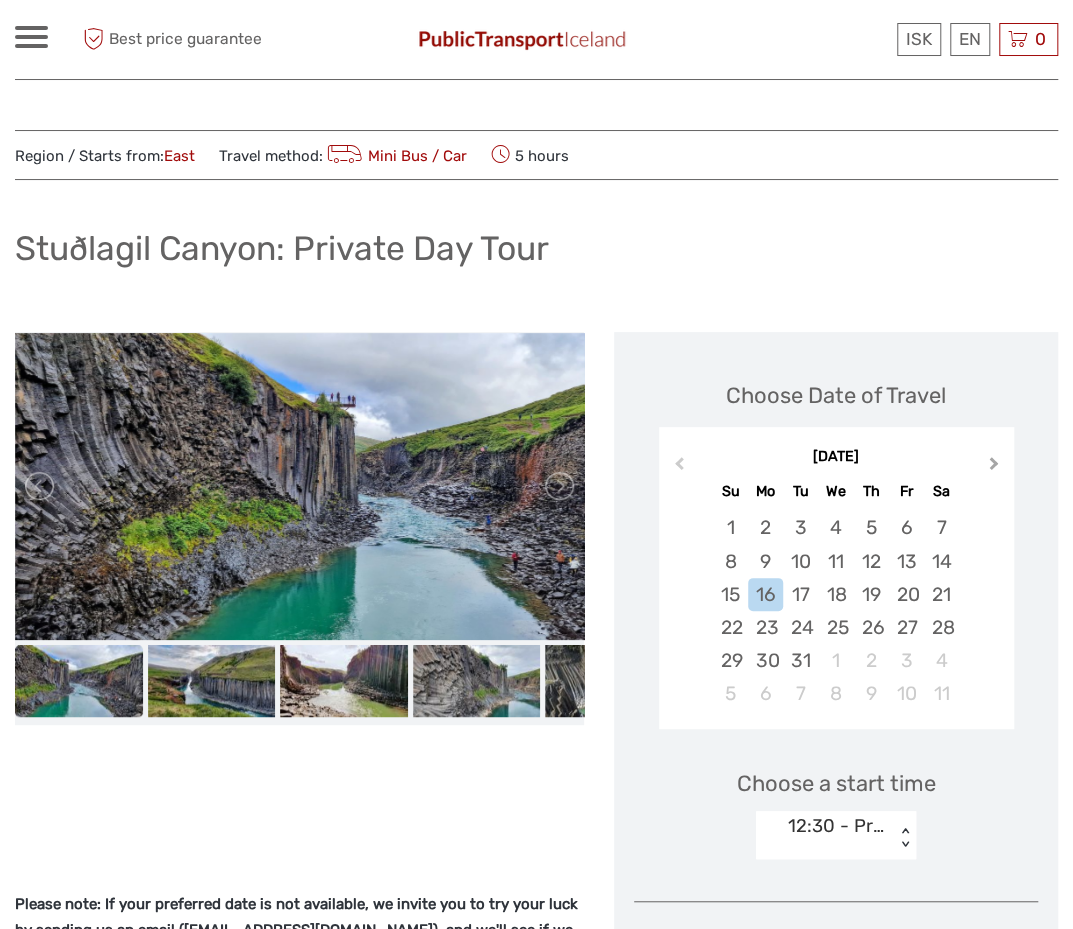 click on "Next Month" at bounding box center [994, 467] 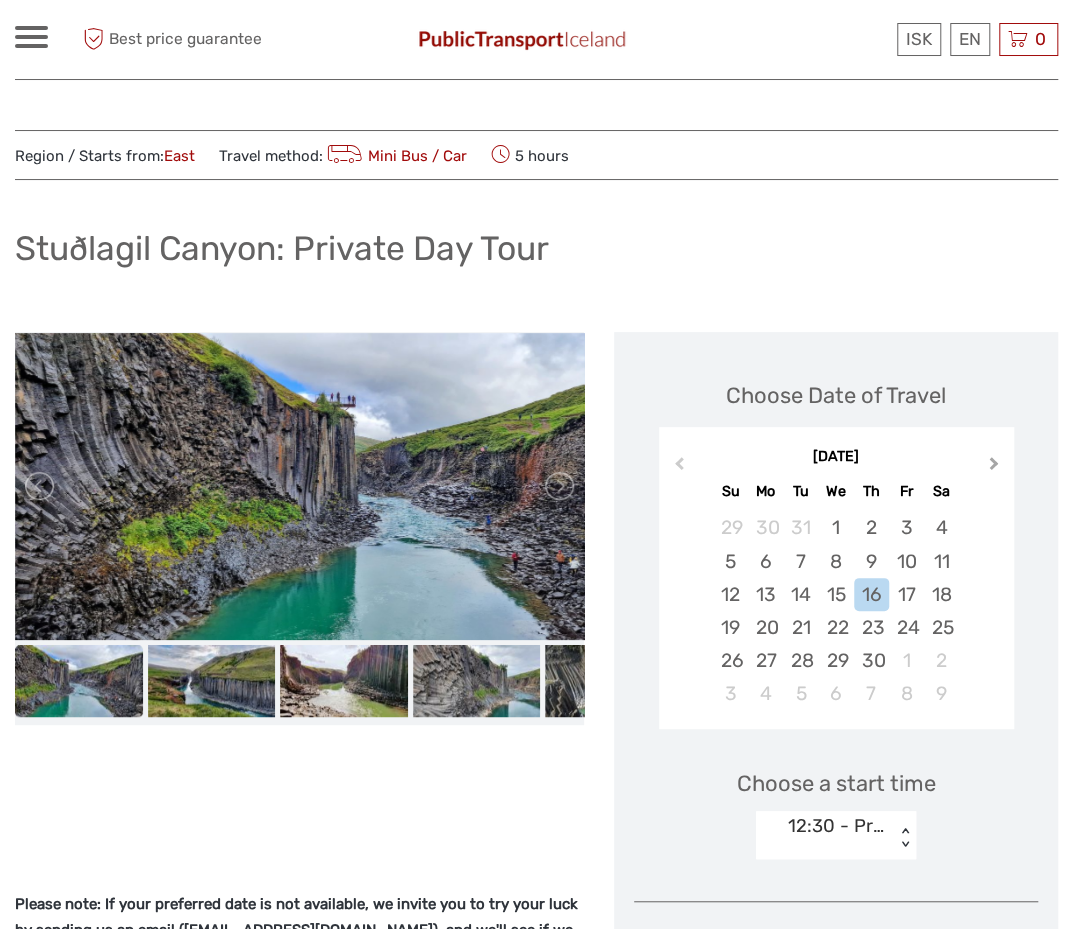 click on "Next Month" at bounding box center [994, 467] 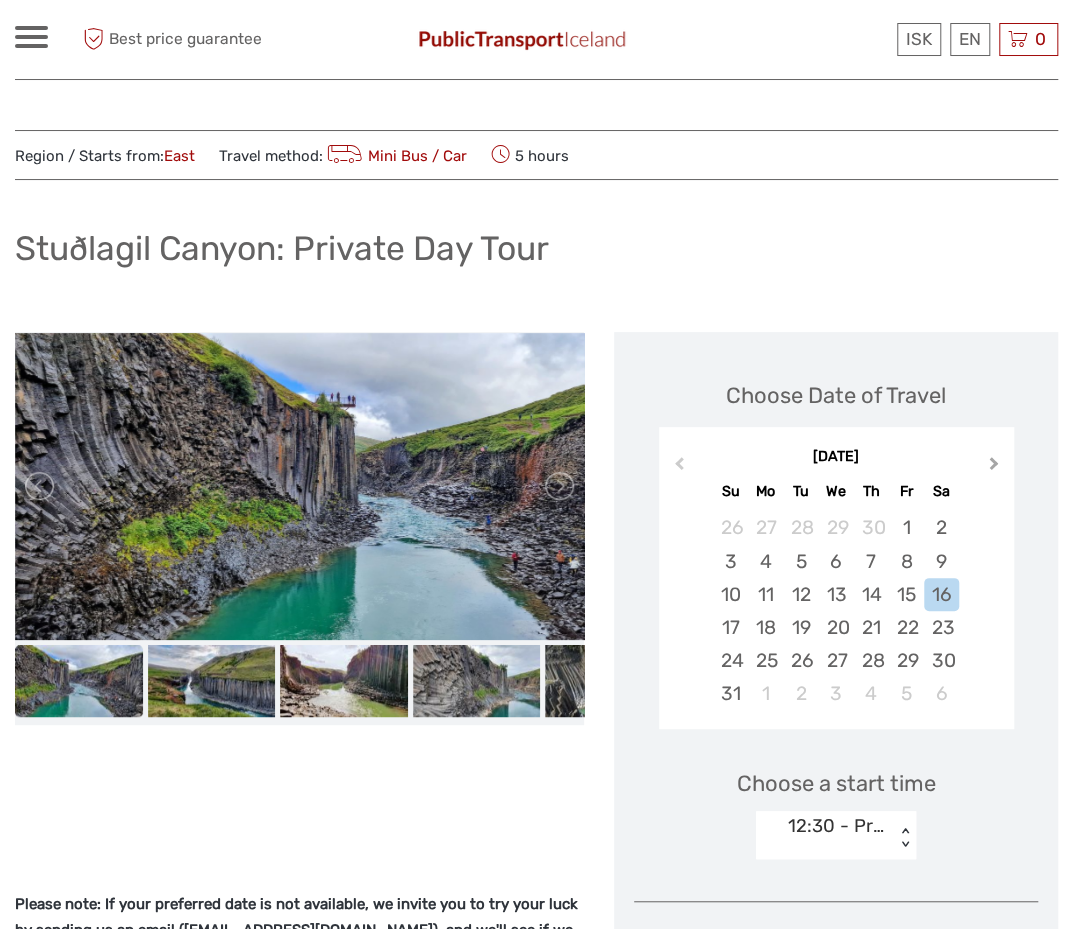 click on "Next Month" at bounding box center [994, 467] 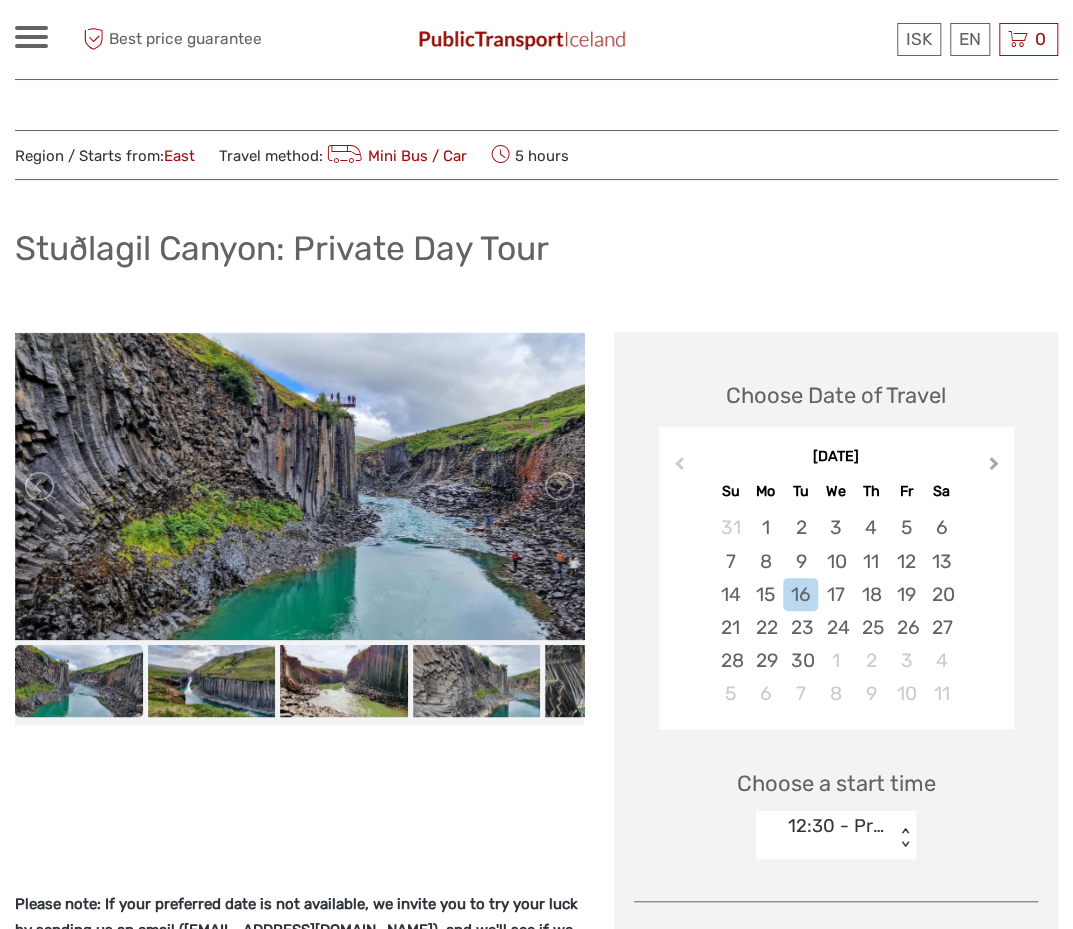 click on "Next Month" at bounding box center [994, 467] 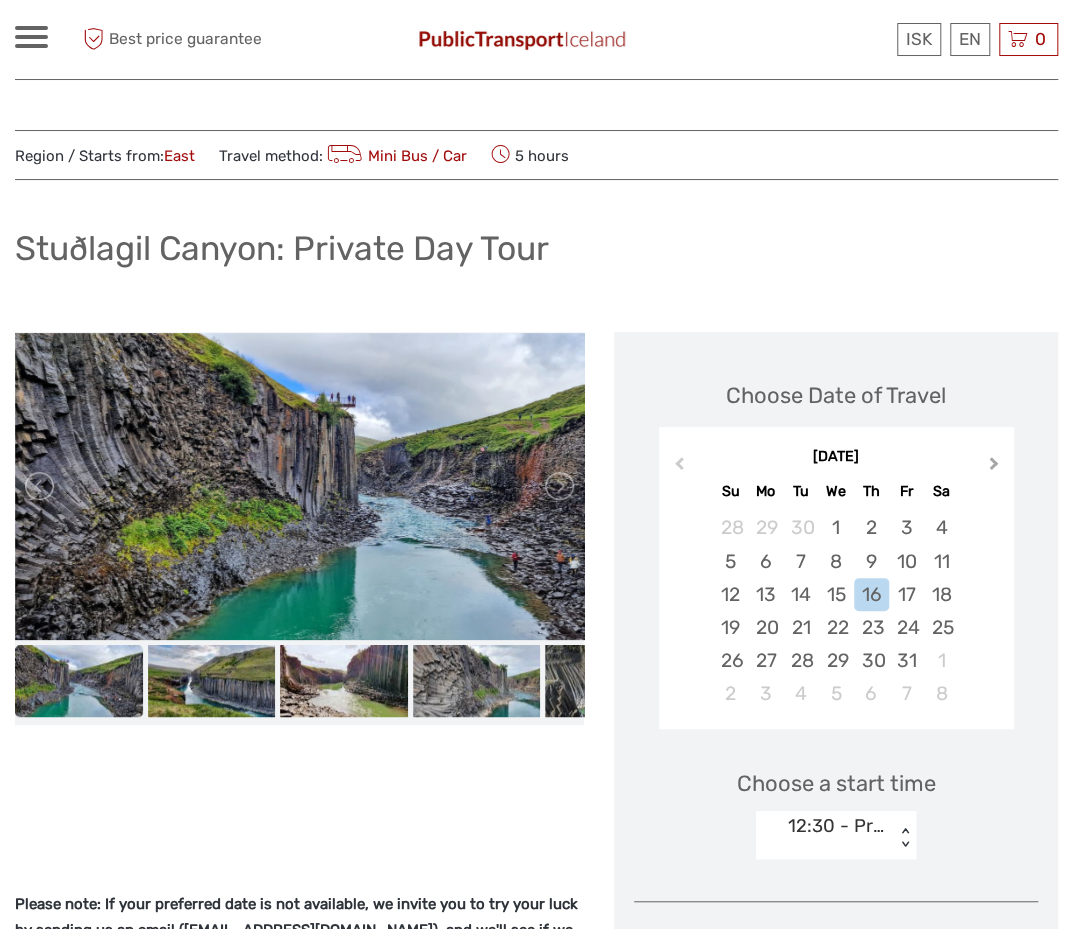 click on "Next Month" at bounding box center [994, 467] 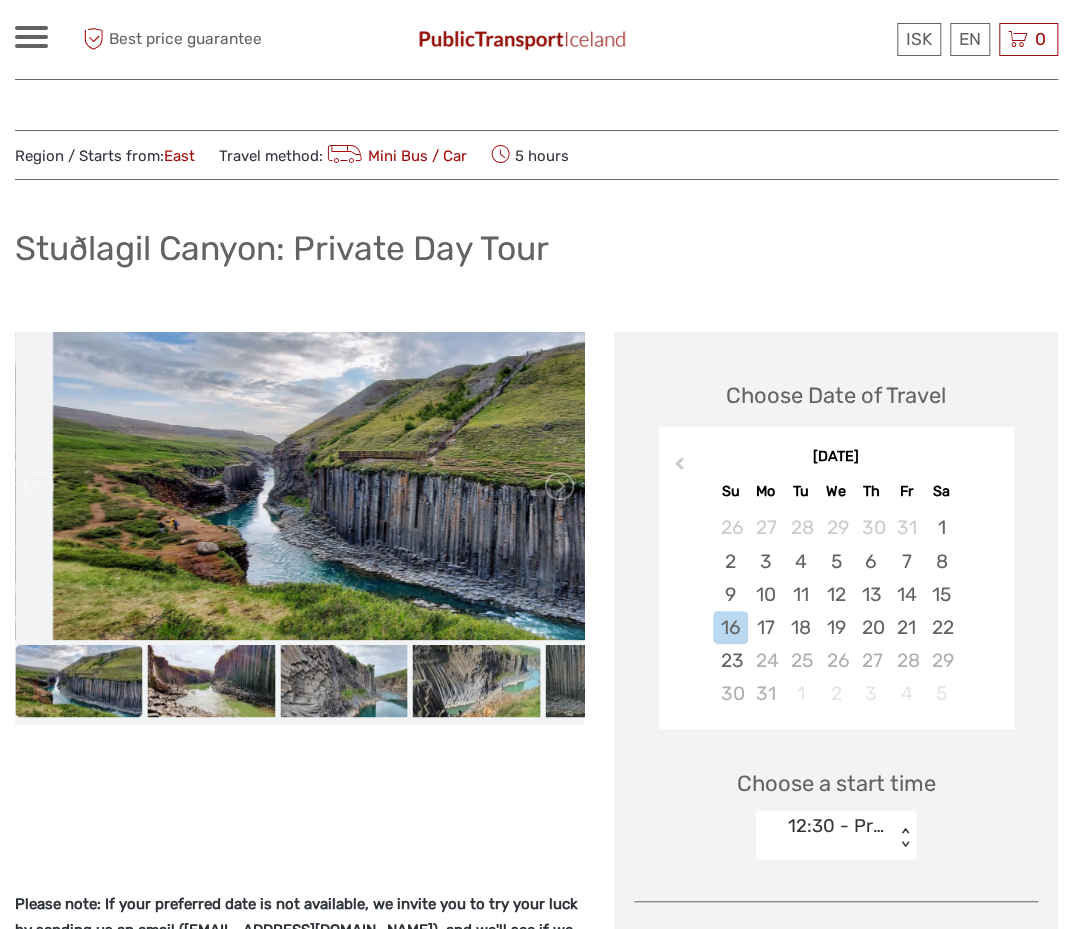 click on "[DATE]" at bounding box center (836, 457) 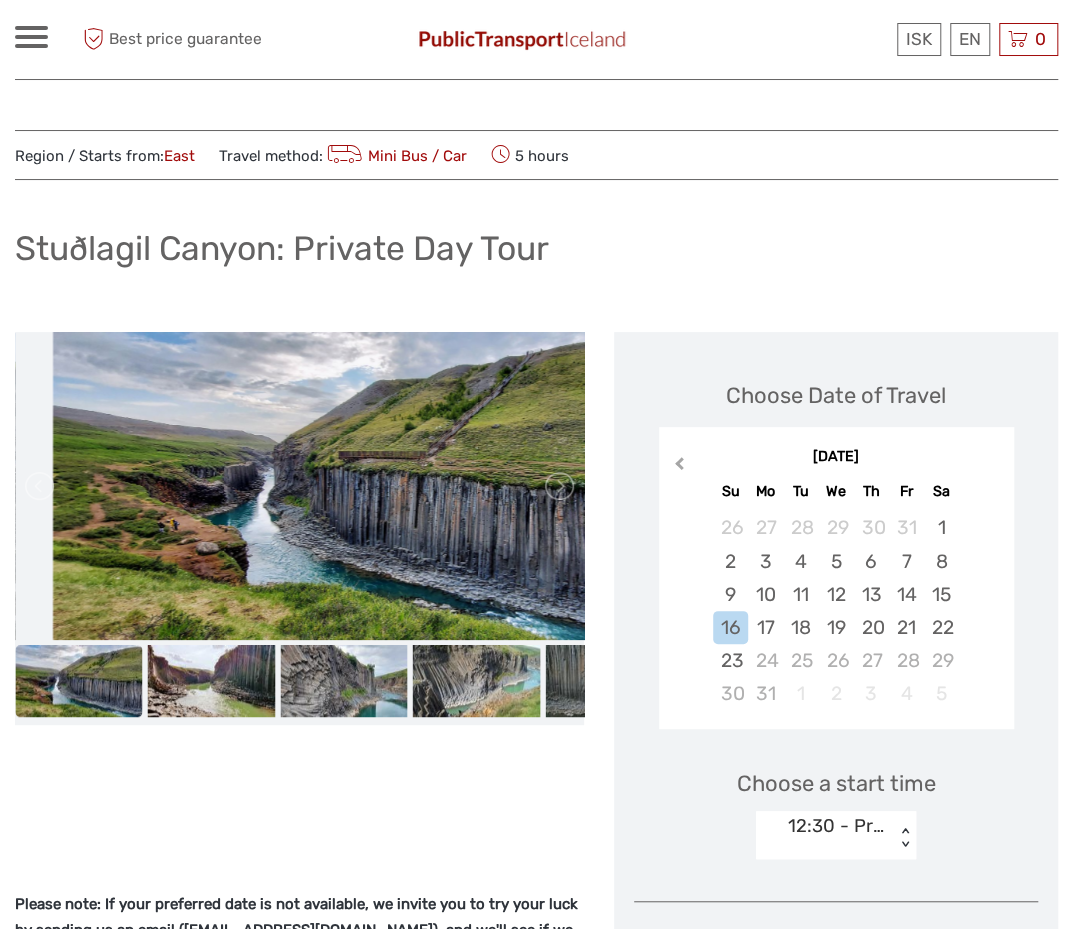 click on "Previous Month" at bounding box center [677, 468] 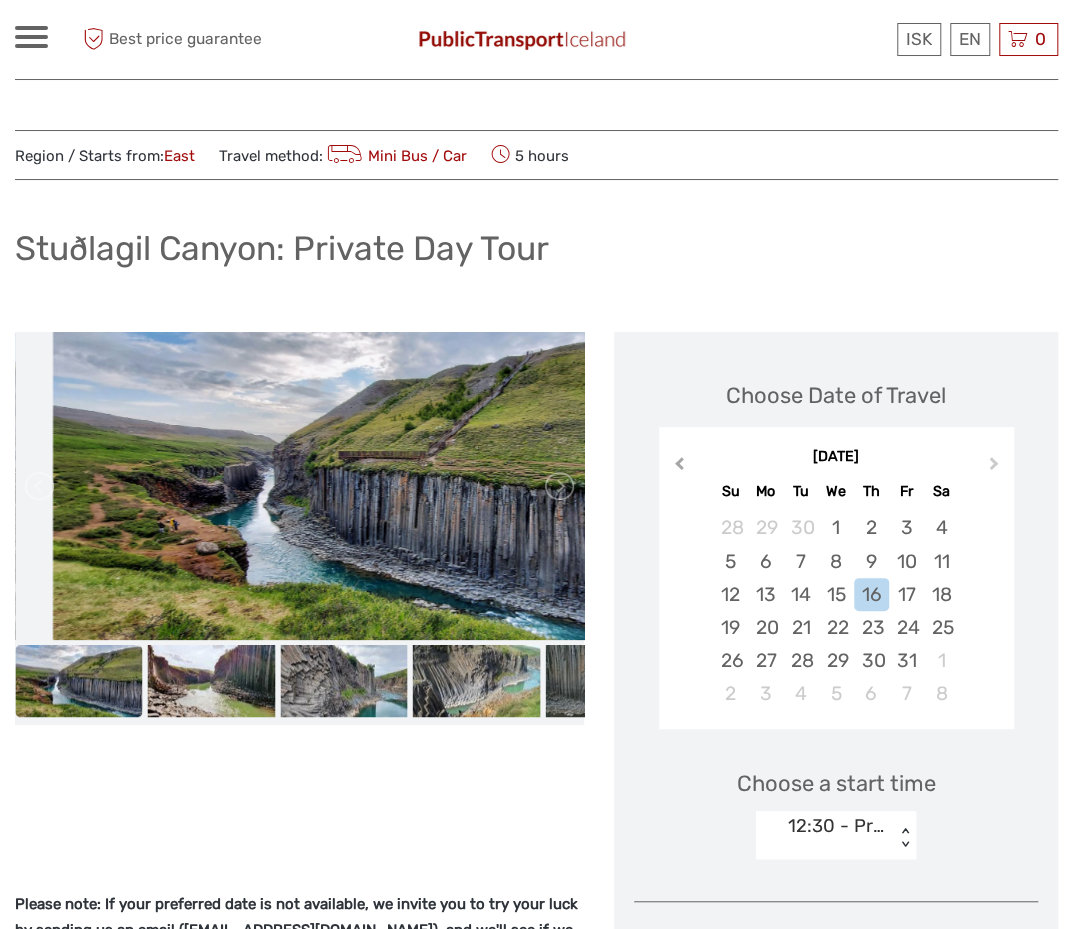 click on "Previous Month" at bounding box center (677, 468) 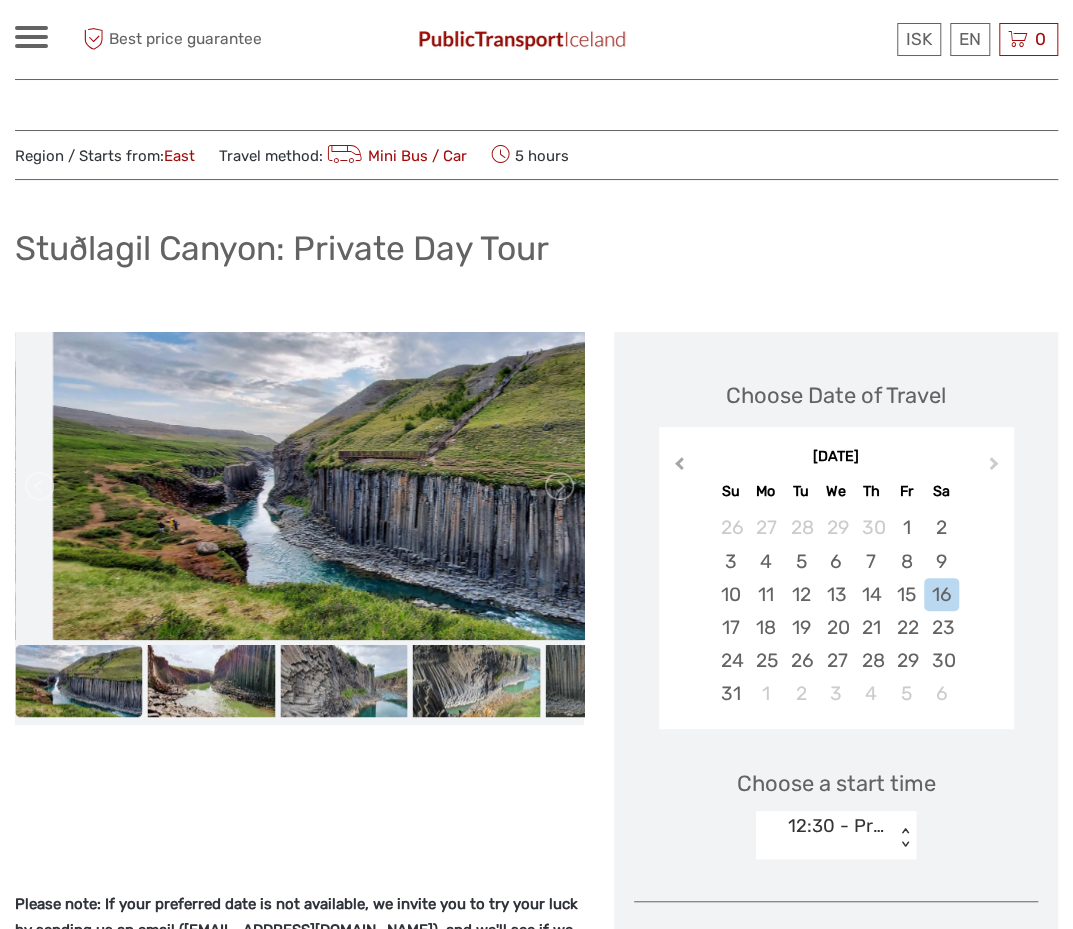 click on "Previous Month" at bounding box center [677, 468] 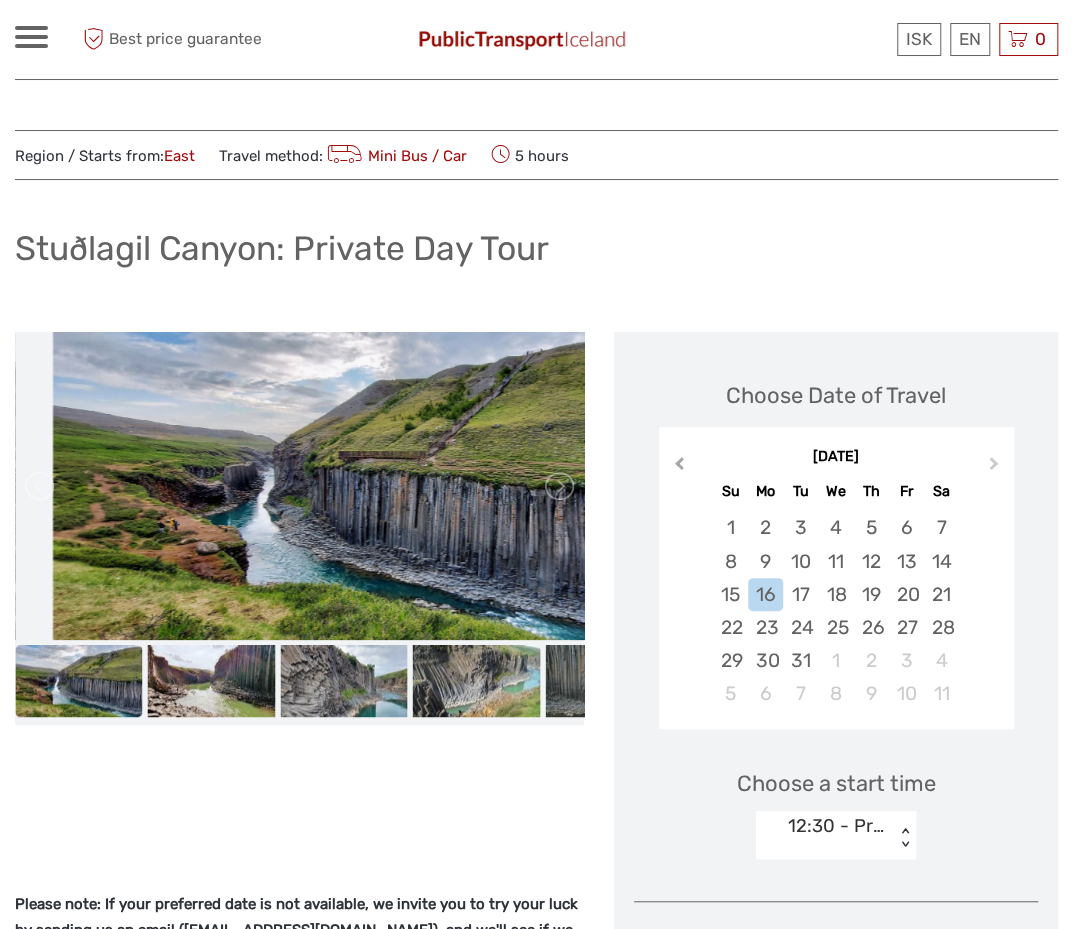 click on "Previous Month" at bounding box center [677, 468] 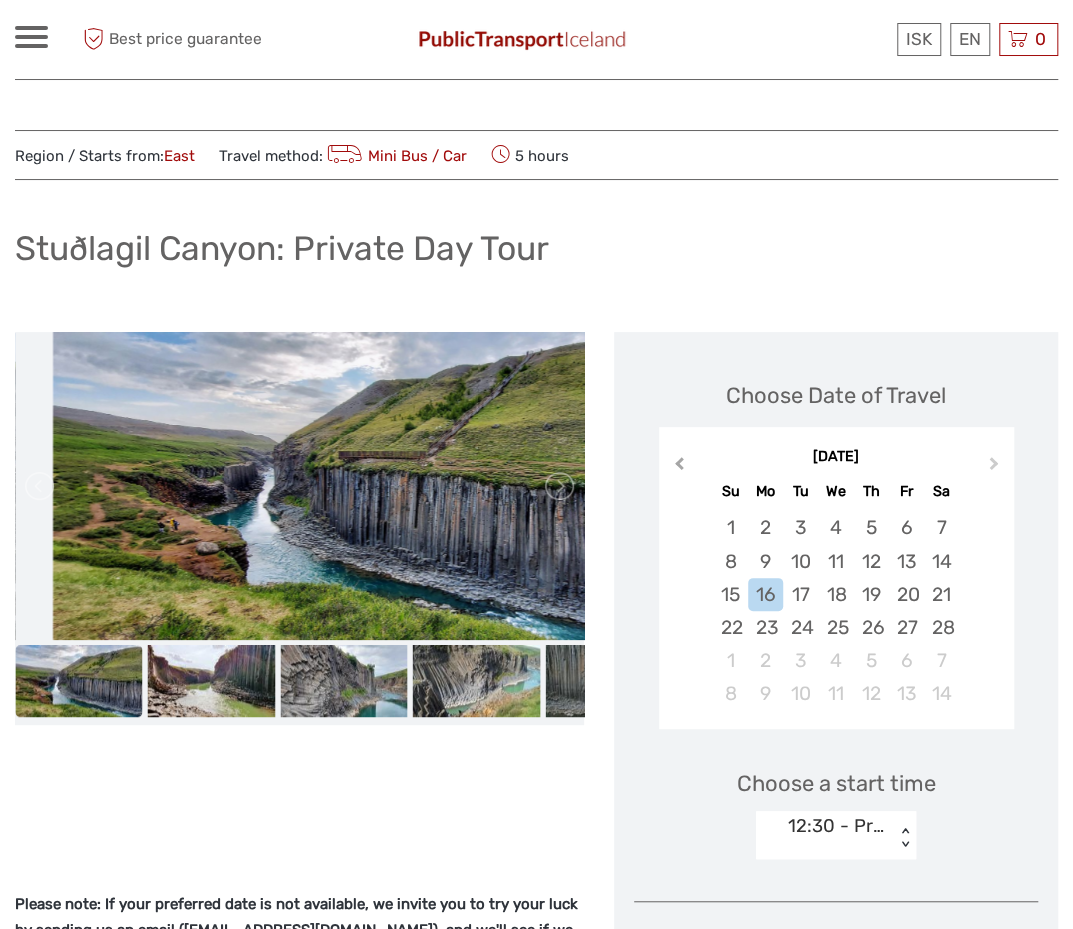 click on "Previous Month" at bounding box center (677, 468) 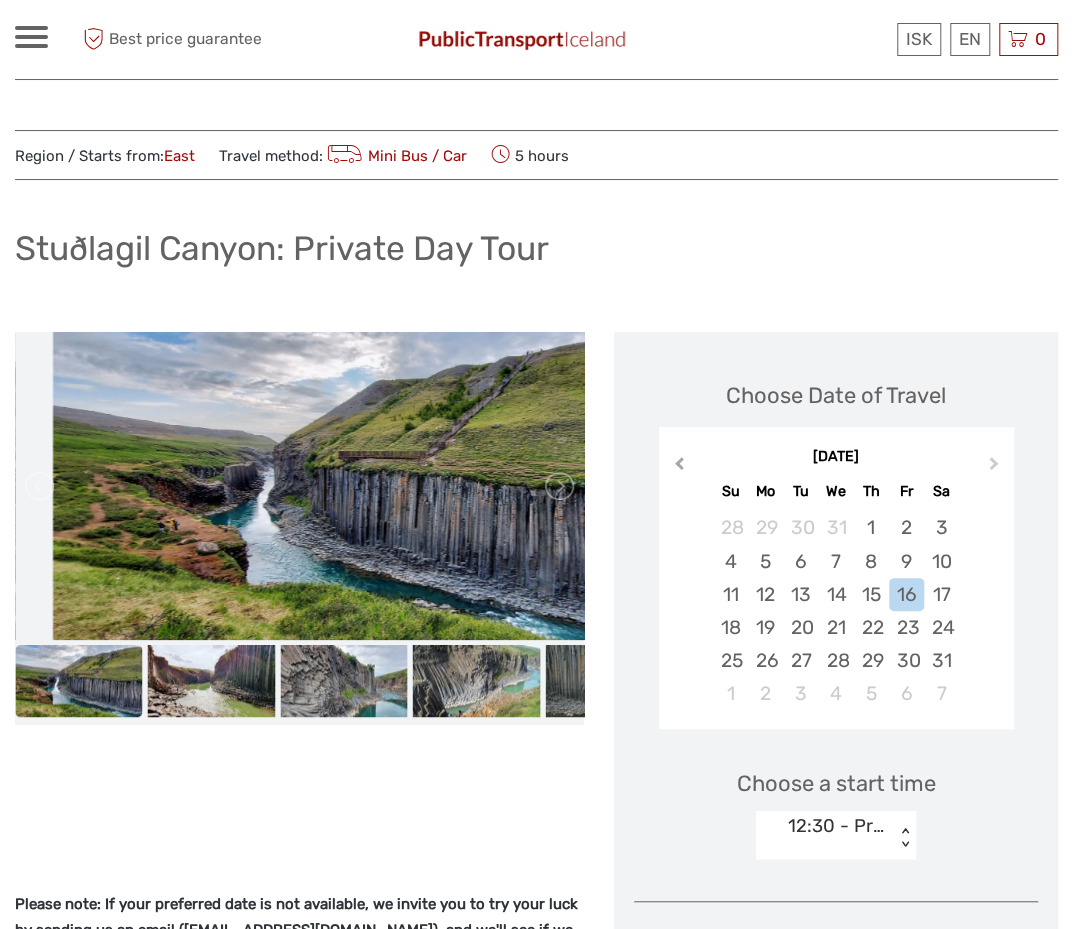 click on "Previous Month" at bounding box center (677, 468) 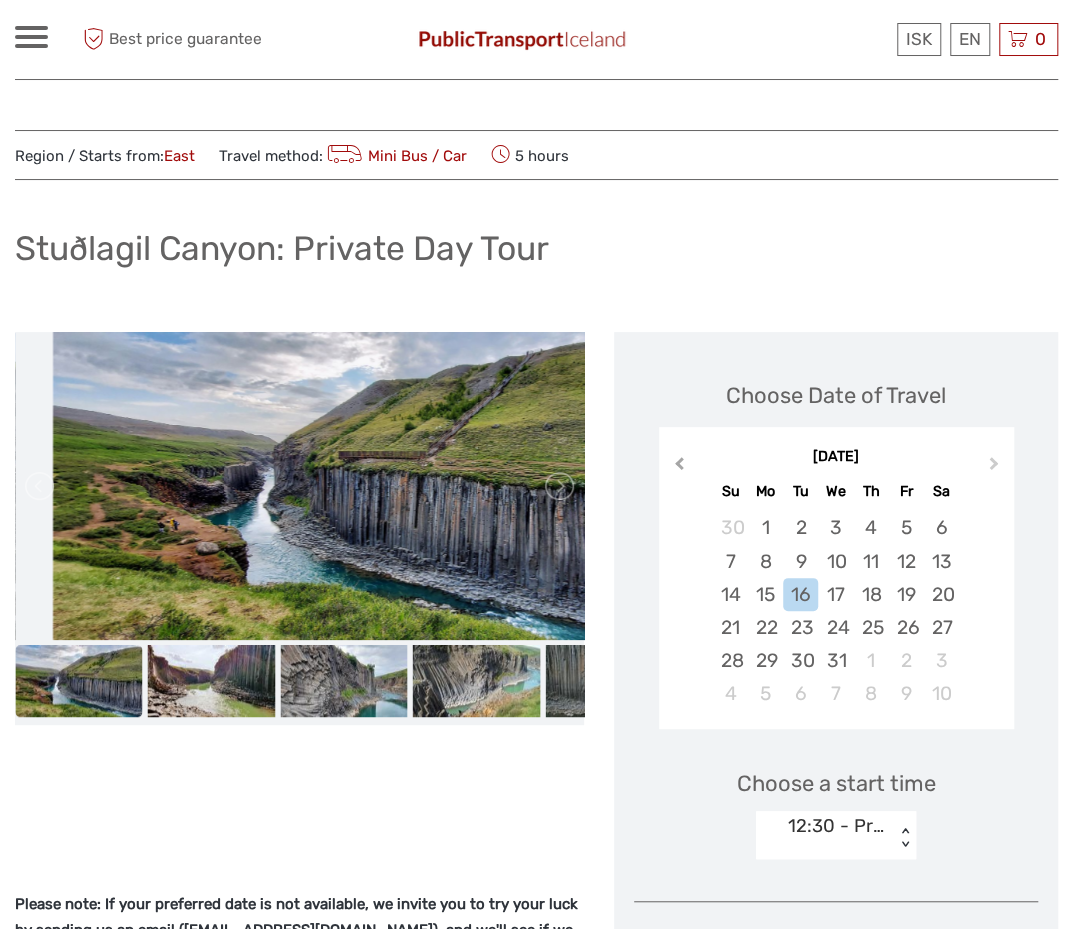 click on "Previous Month" at bounding box center [677, 468] 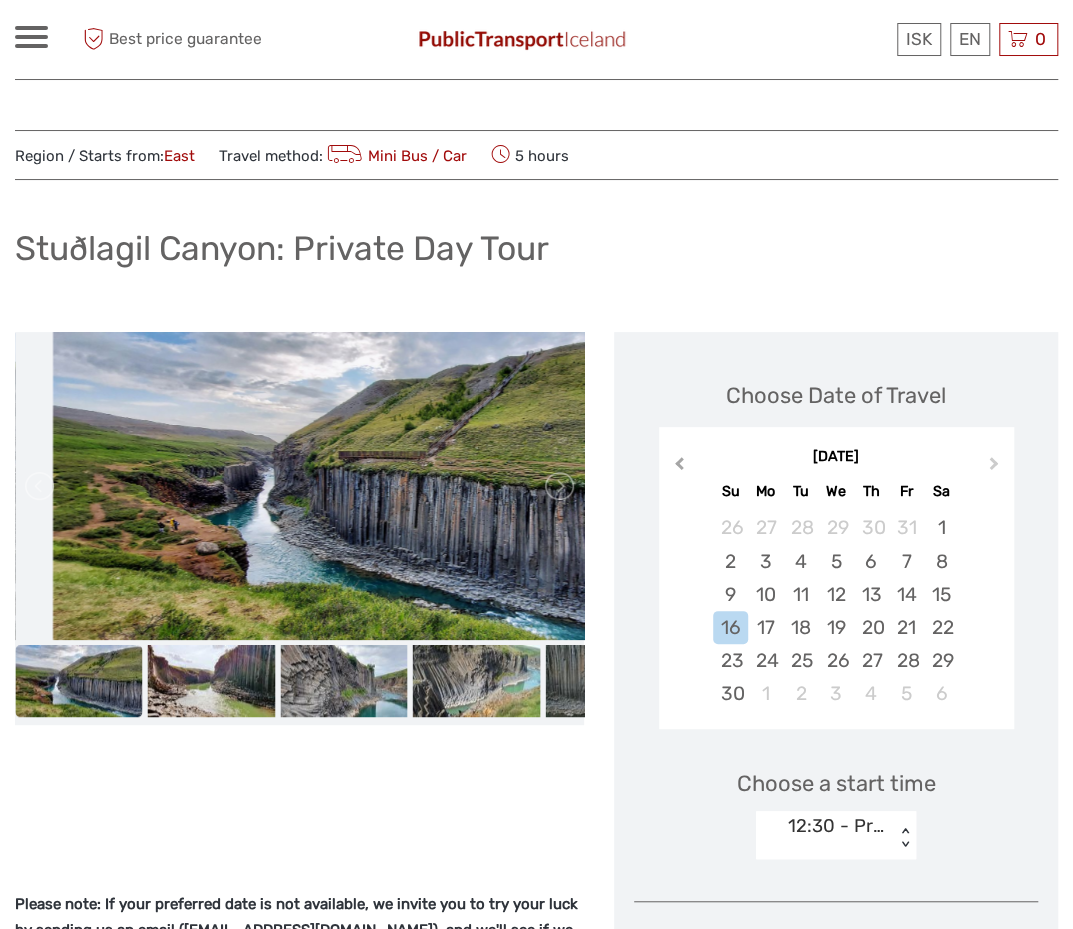 click on "Previous Month" at bounding box center (677, 468) 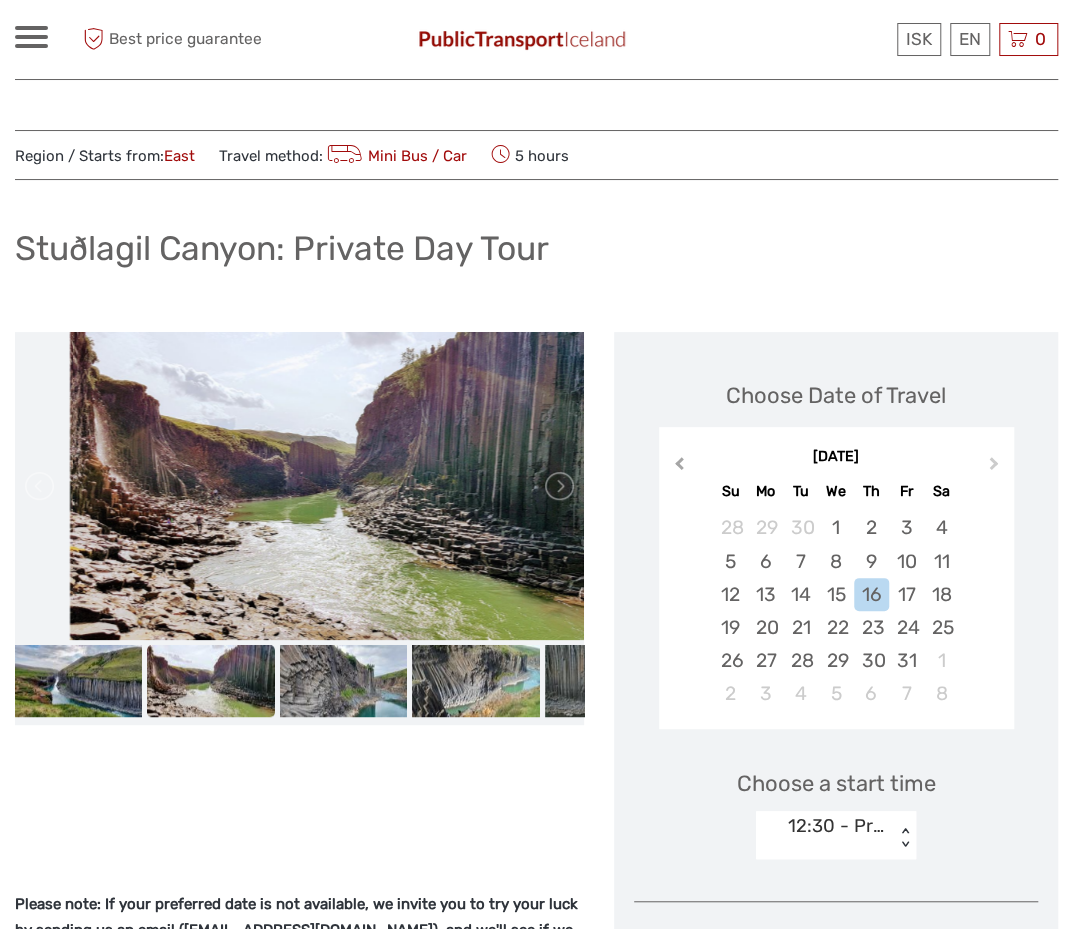 click on "Previous Month" at bounding box center (677, 468) 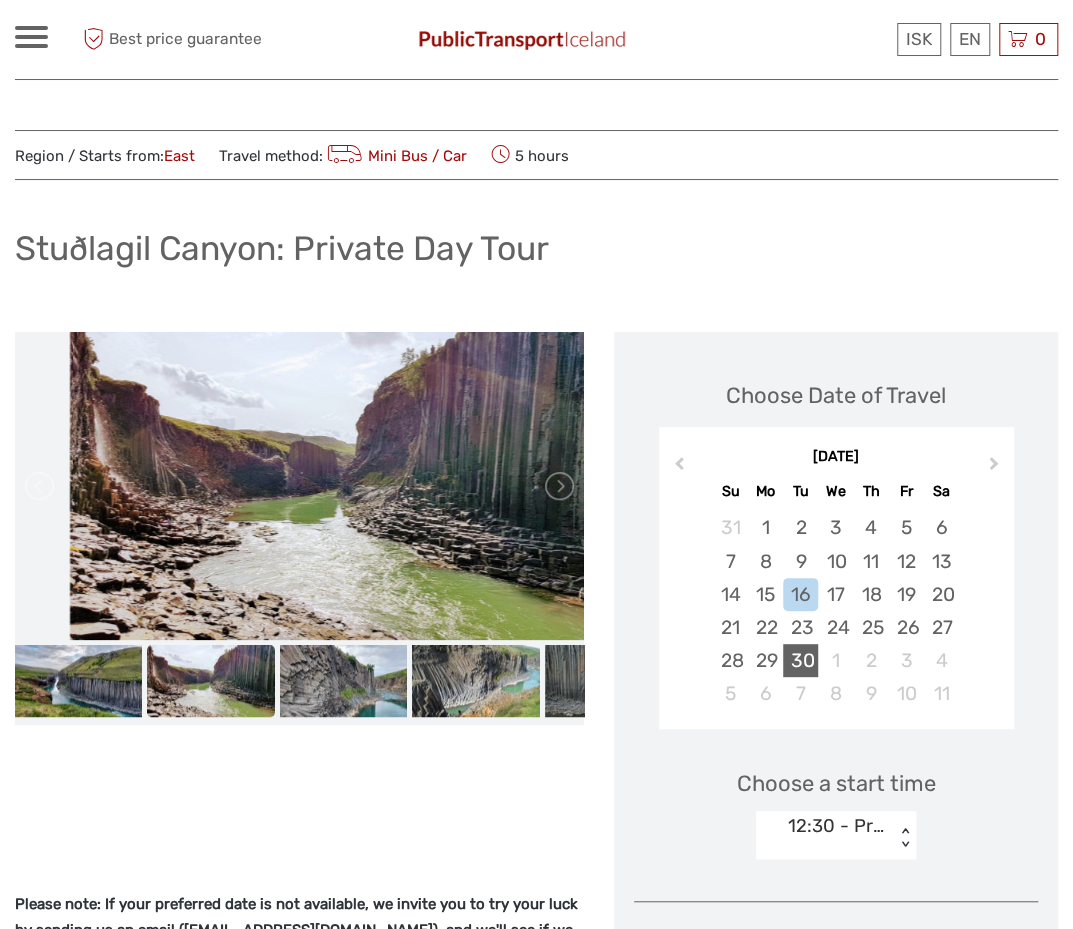 click on "30" at bounding box center (800, 660) 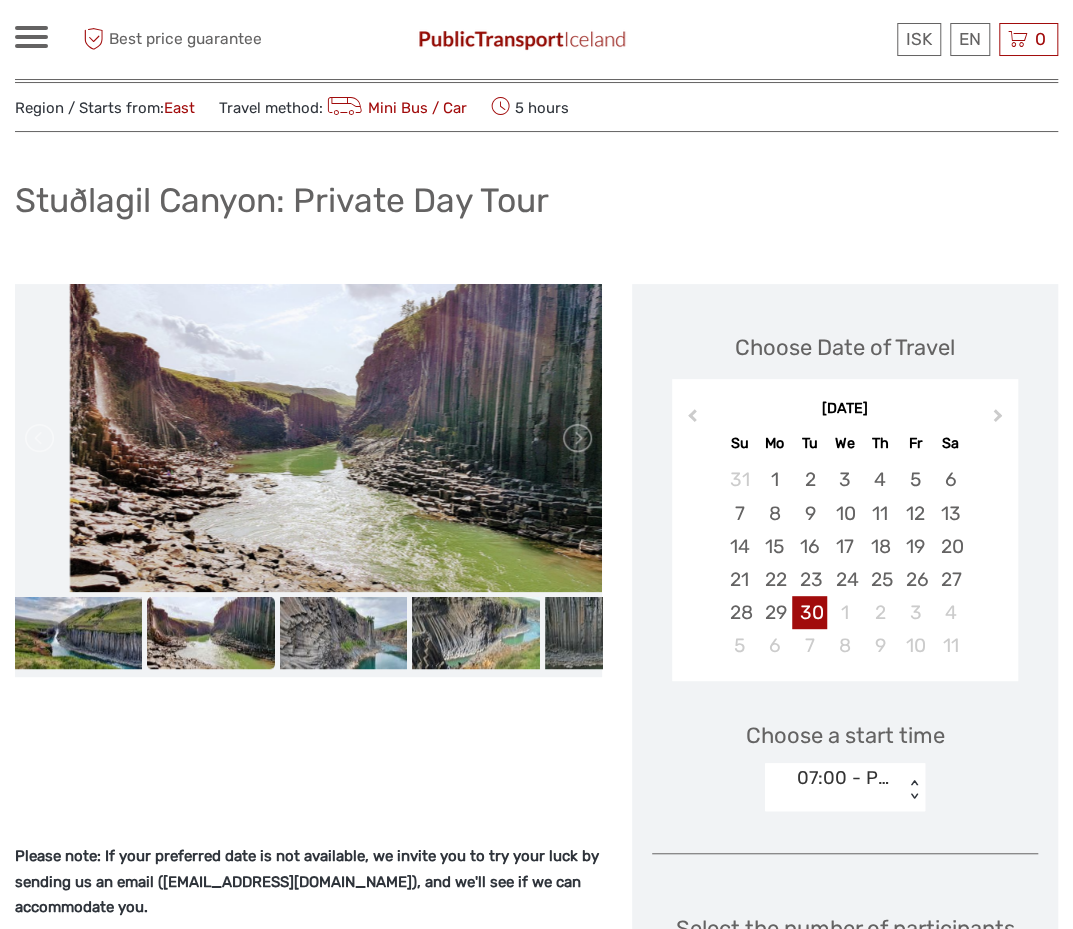 click on "07:00 -  Private tour 1-4 pax < >" at bounding box center [845, 787] 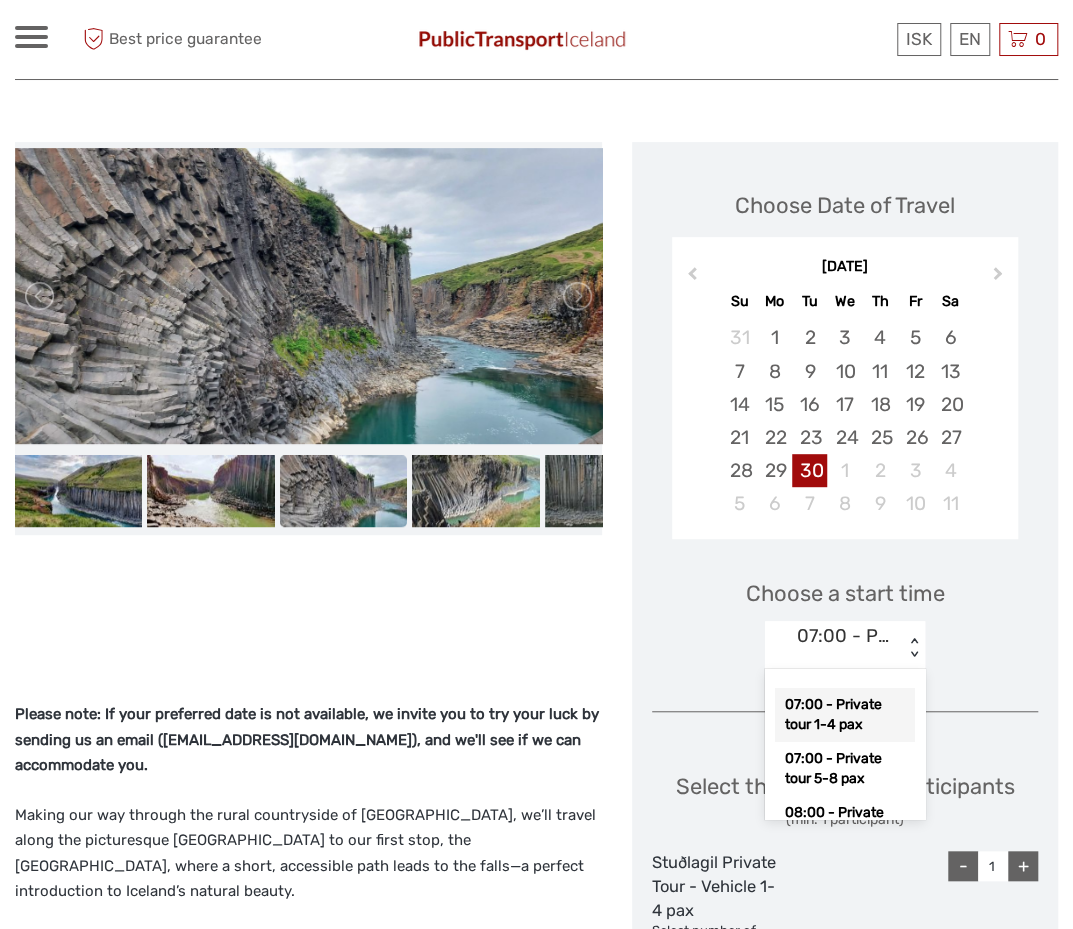 scroll, scrollTop: 294, scrollLeft: 0, axis: vertical 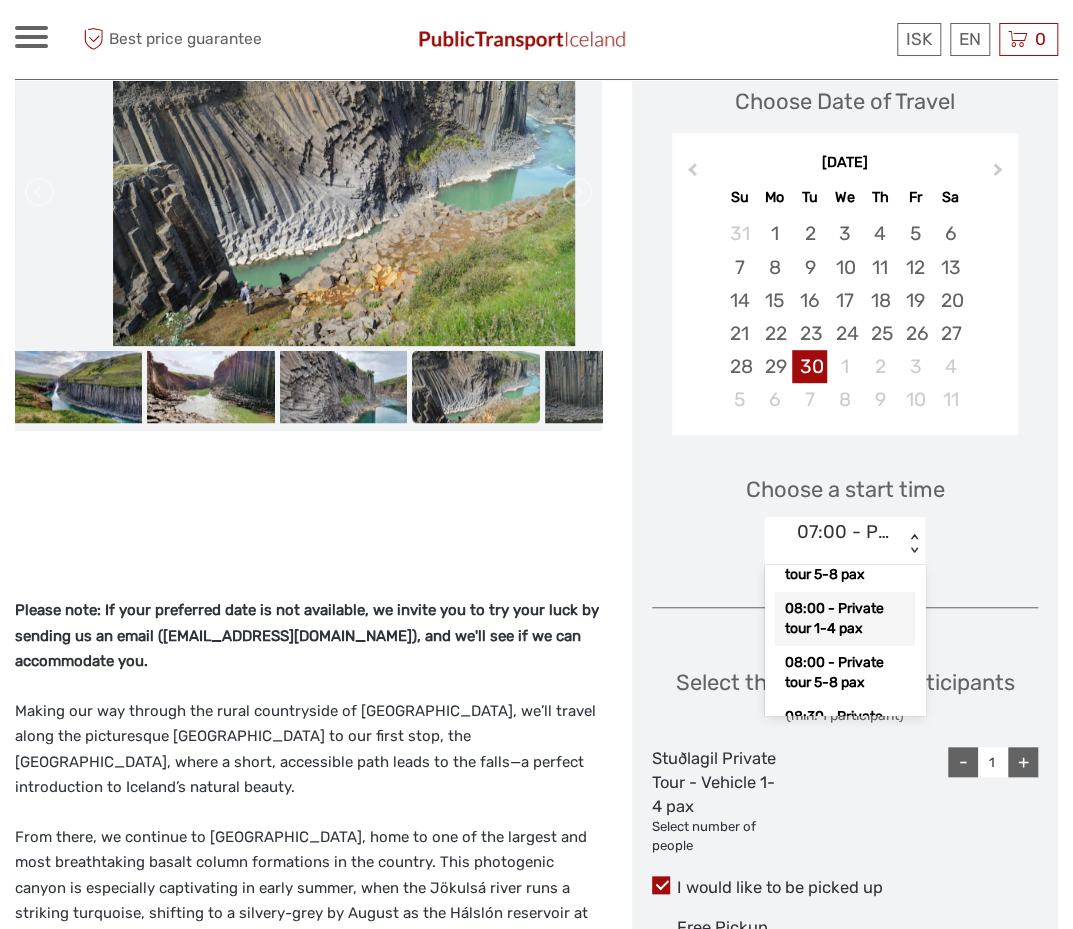 click on "08:00 -  Private tour 1-4 pax" at bounding box center [845, 619] 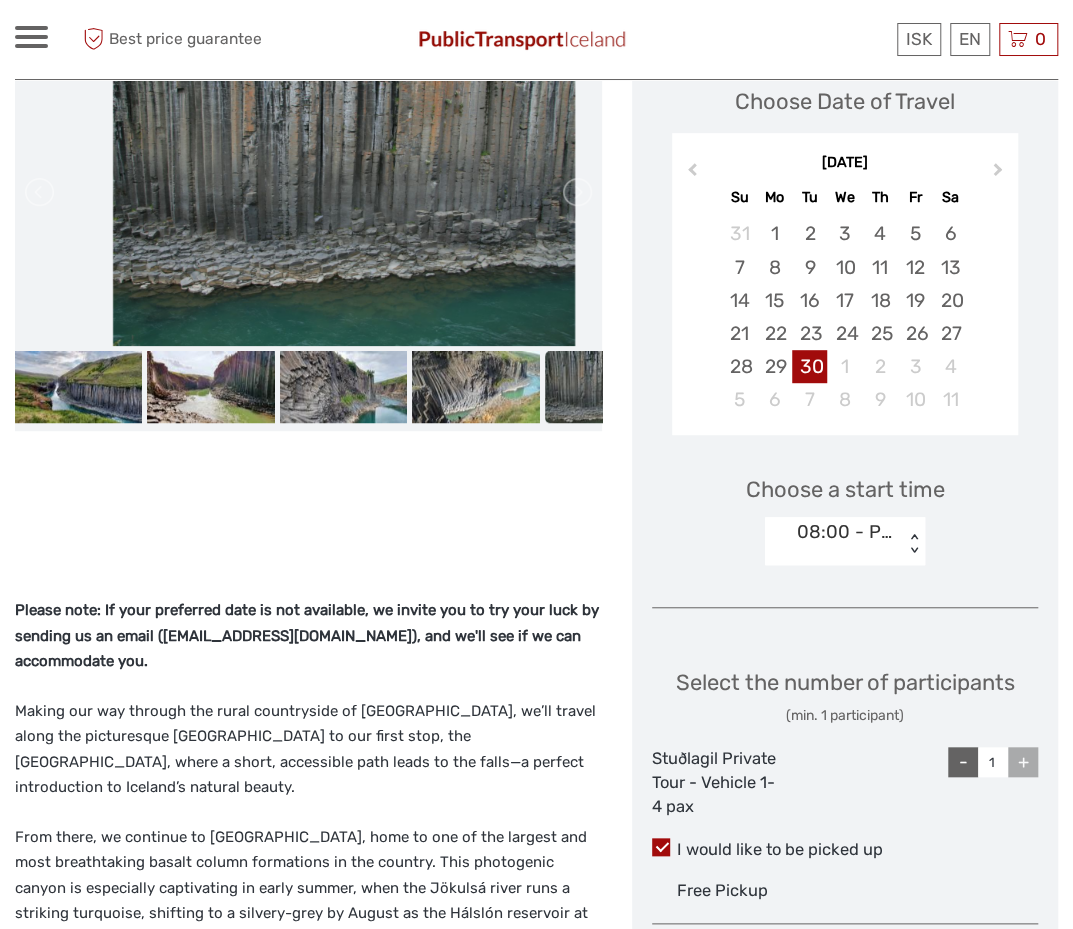 click on "+" at bounding box center (1023, 762) 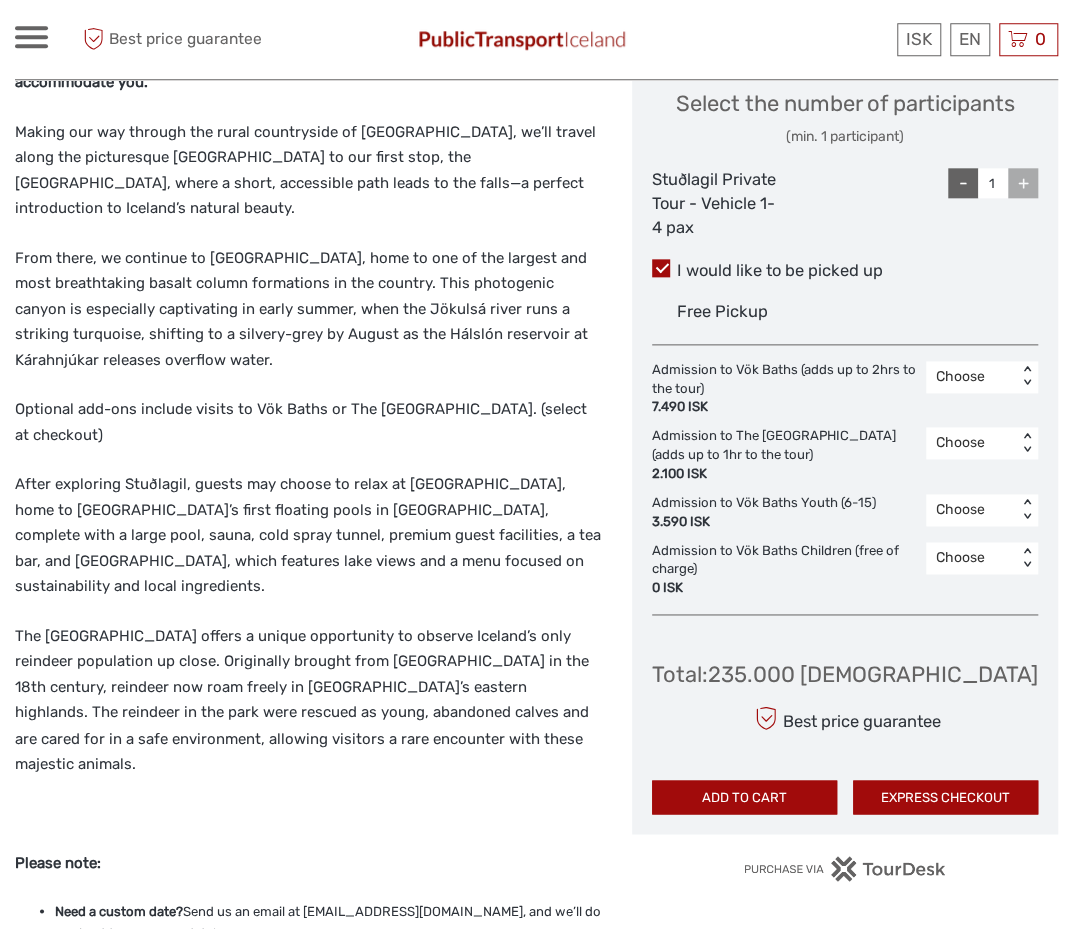 scroll, scrollTop: 1022, scrollLeft: 0, axis: vertical 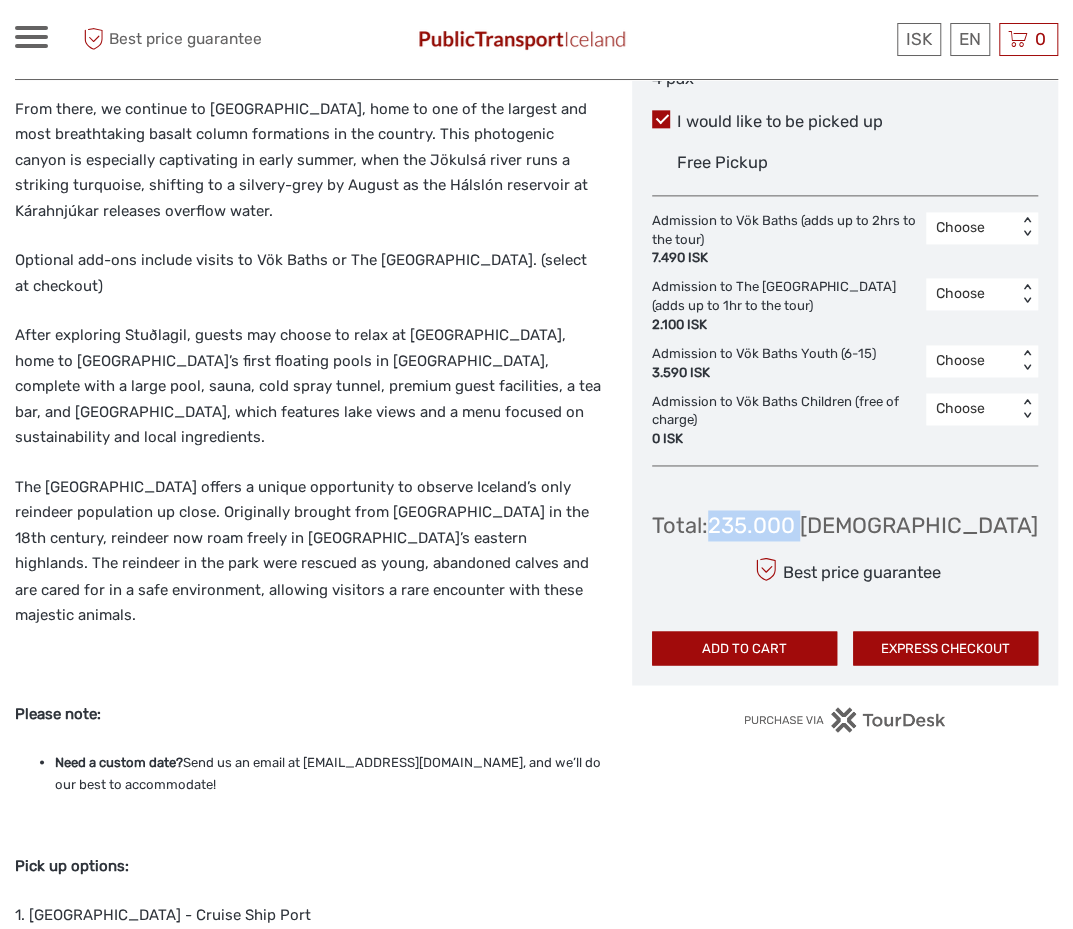drag, startPoint x: 938, startPoint y: 614, endPoint x: 845, endPoint y: 614, distance: 93 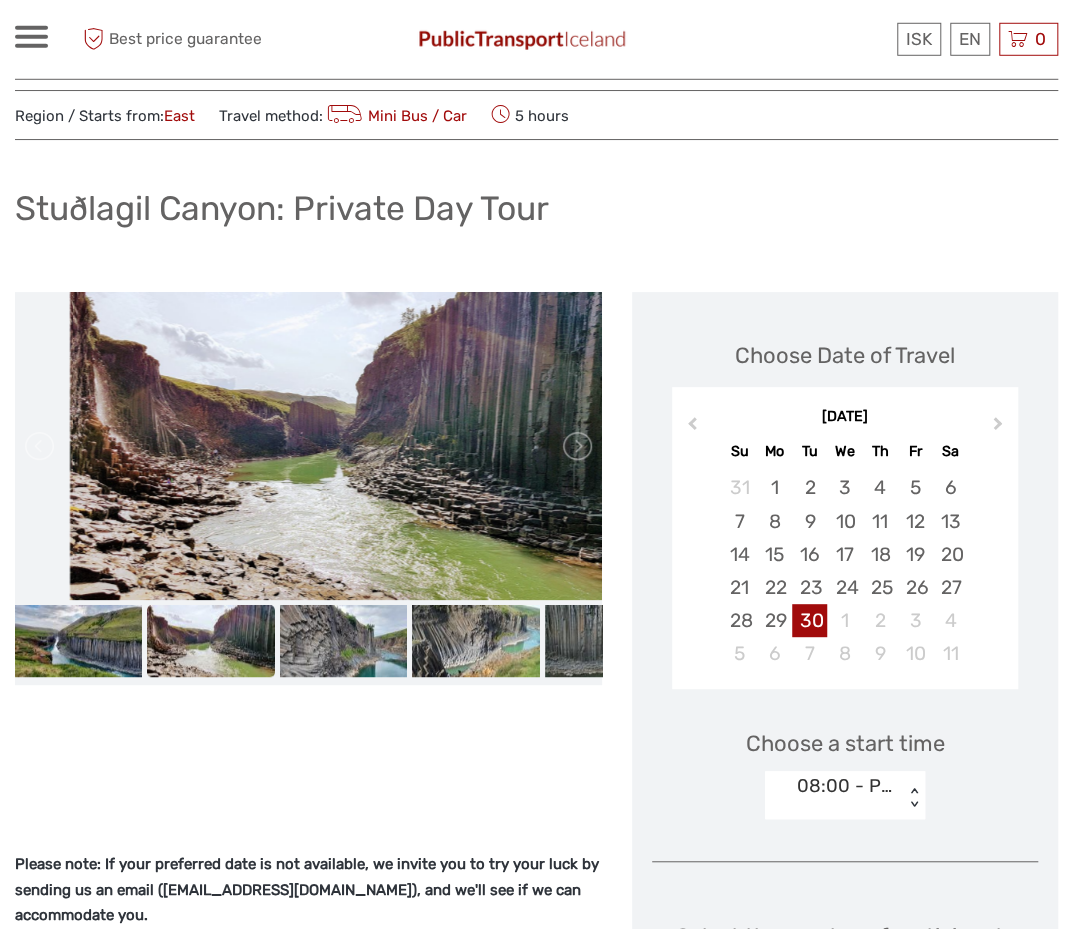 scroll, scrollTop: 0, scrollLeft: 0, axis: both 